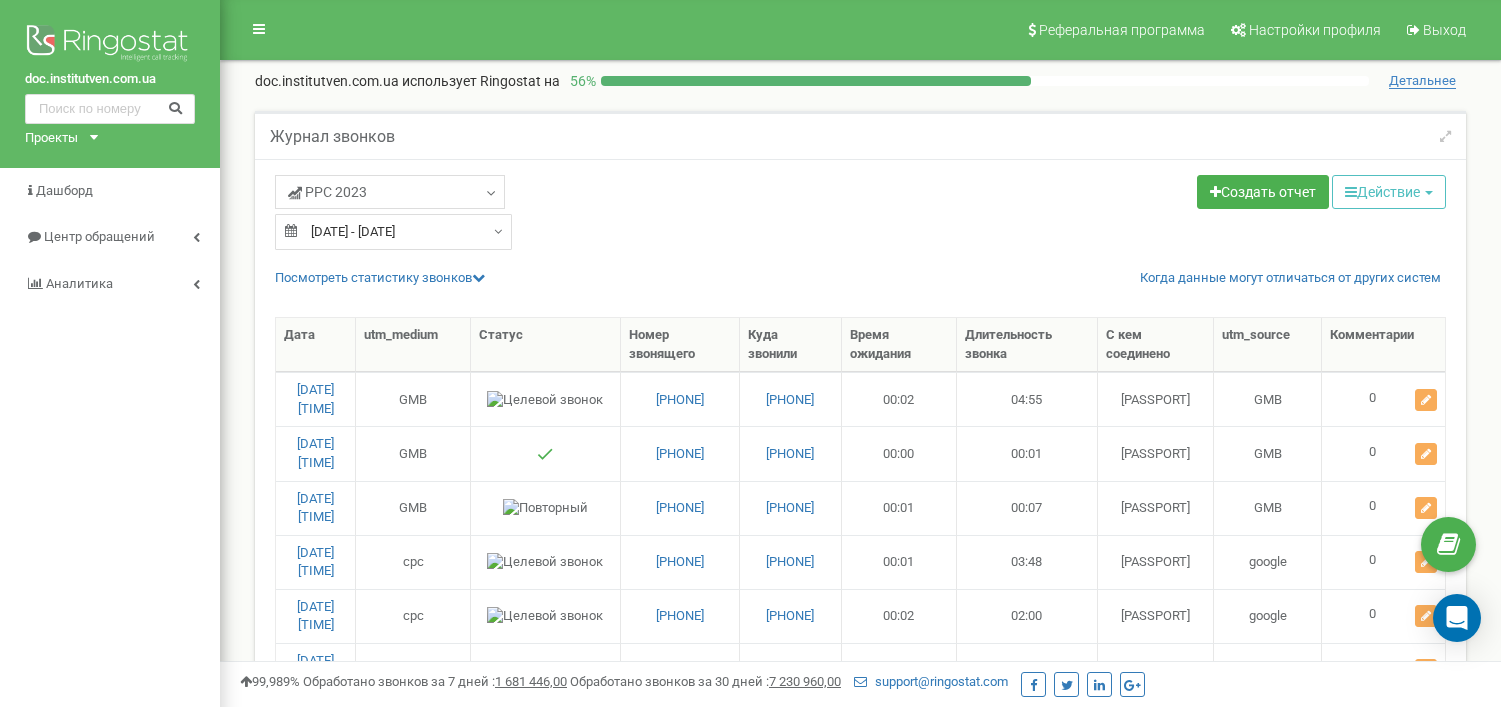 select on "50" 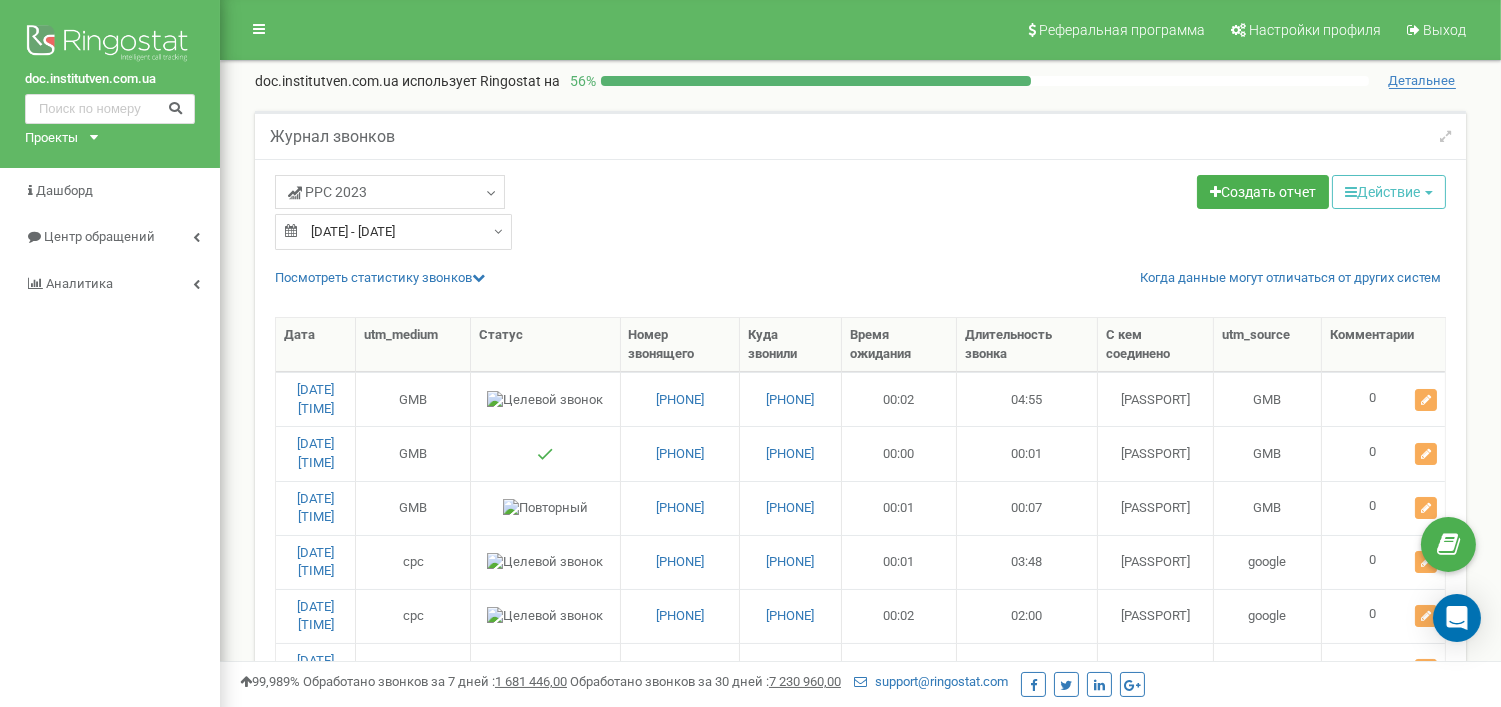 scroll, scrollTop: 0, scrollLeft: 0, axis: both 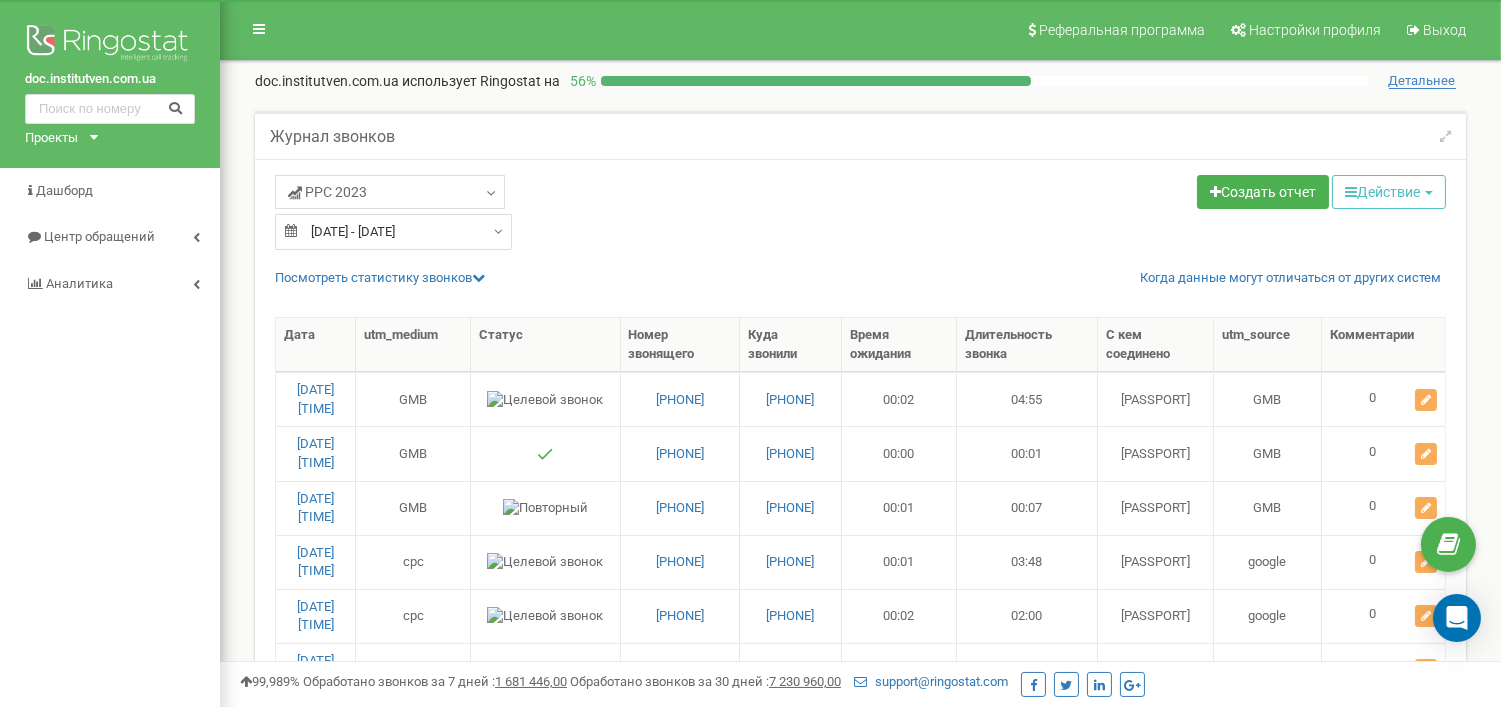click 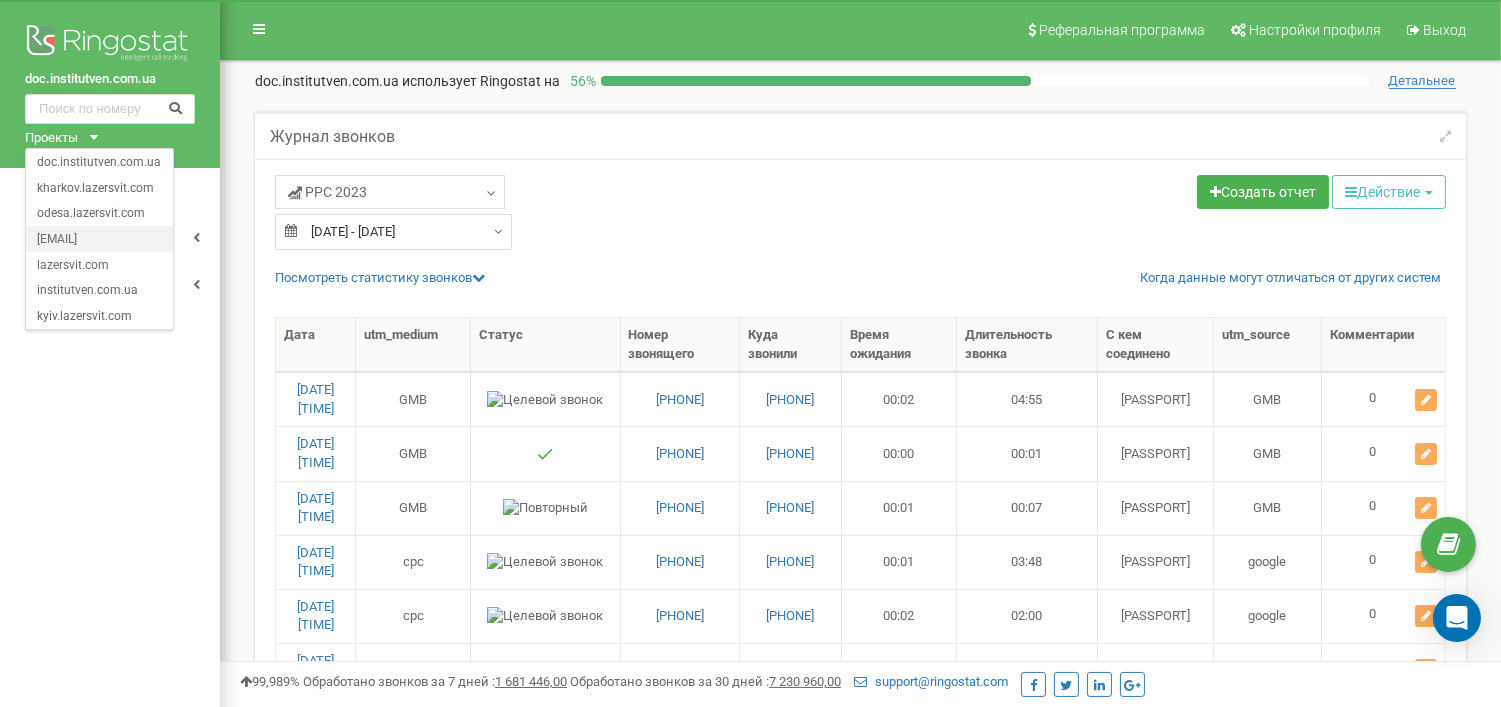 click on "kiev.institutven.com.ua" at bounding box center [99, 239] 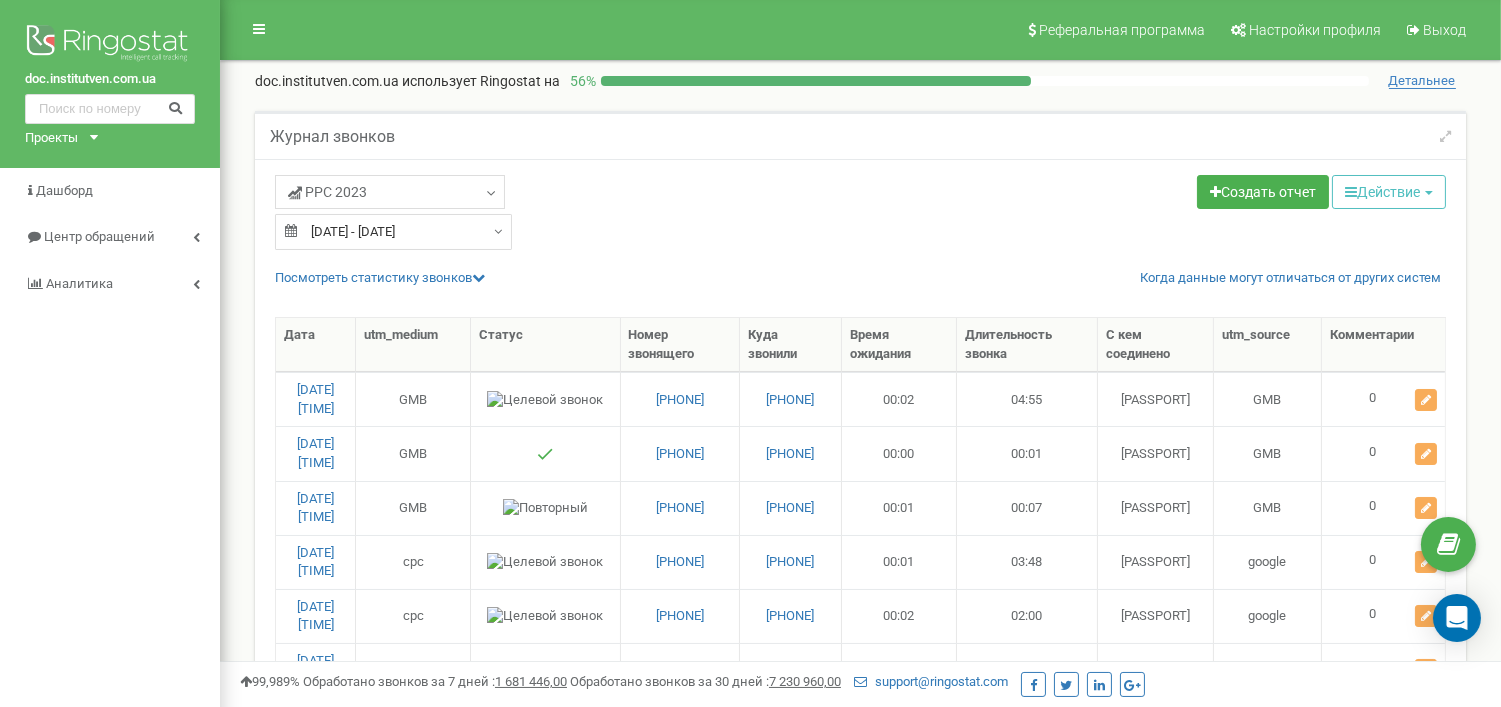 click on "Проекты doc.institutven.com.ua kharkov.lazersvit.com odesa.lazersvit.com kiev.institutven.com.ua lazersvit.com institutven.com.ua kyiv.lazersvit.com" at bounding box center (57, 138) 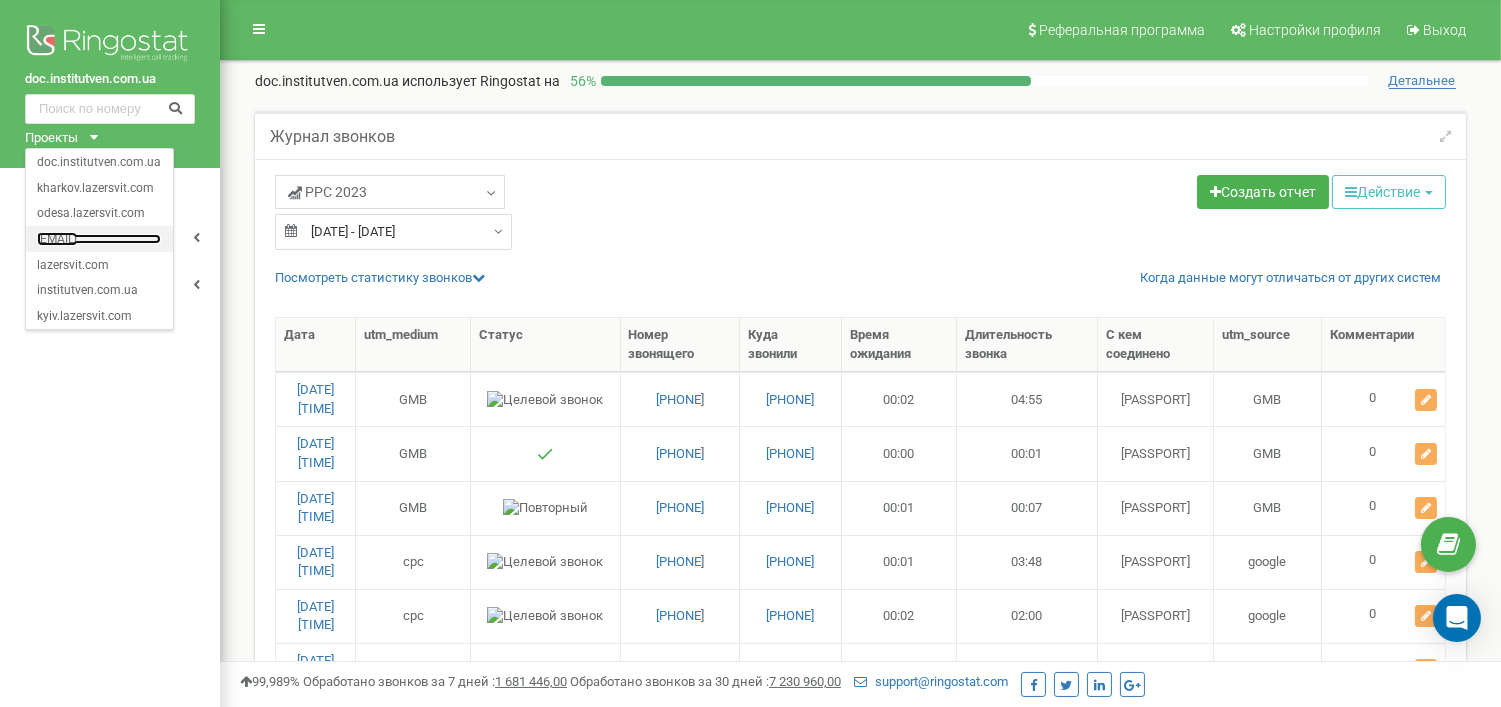 click on "[EMAIL]" at bounding box center (99, 238) 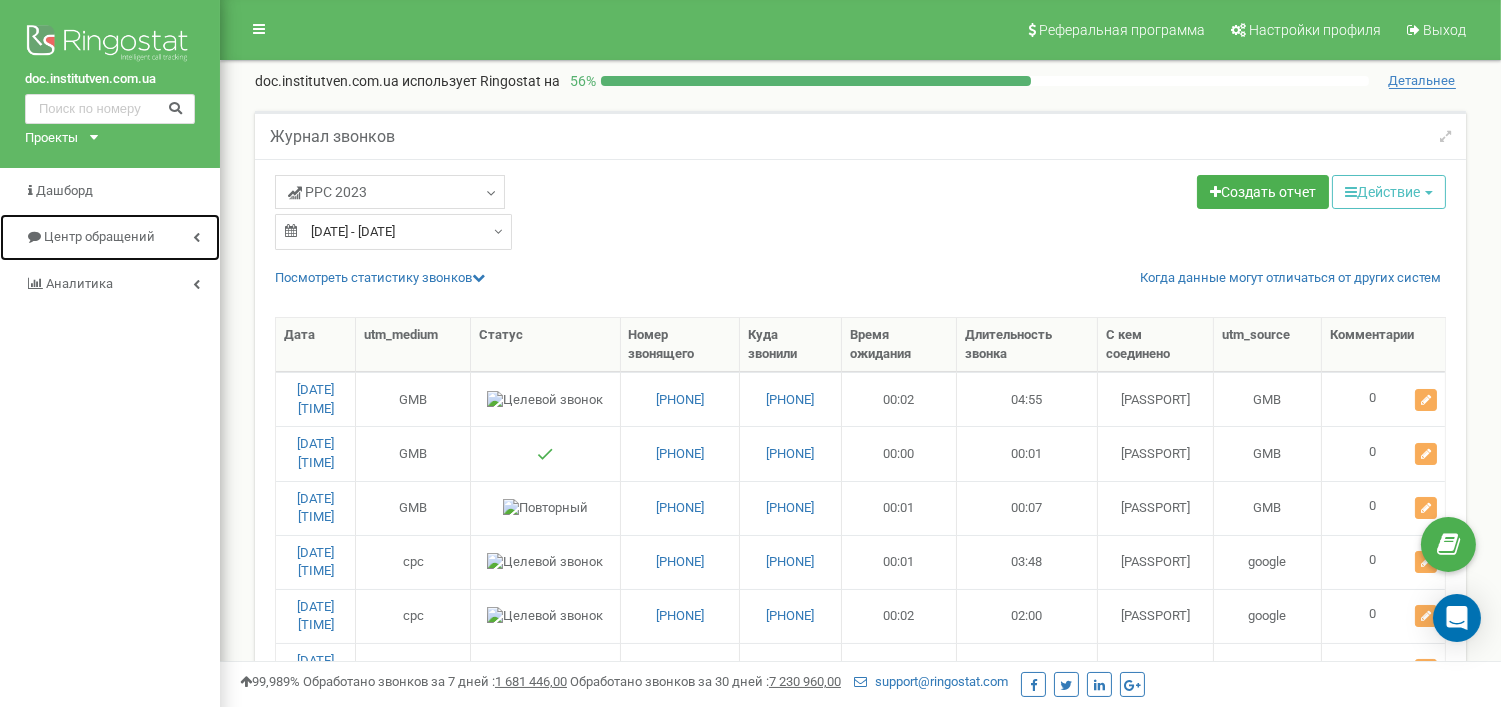 click on "Центр обращений" at bounding box center (99, 236) 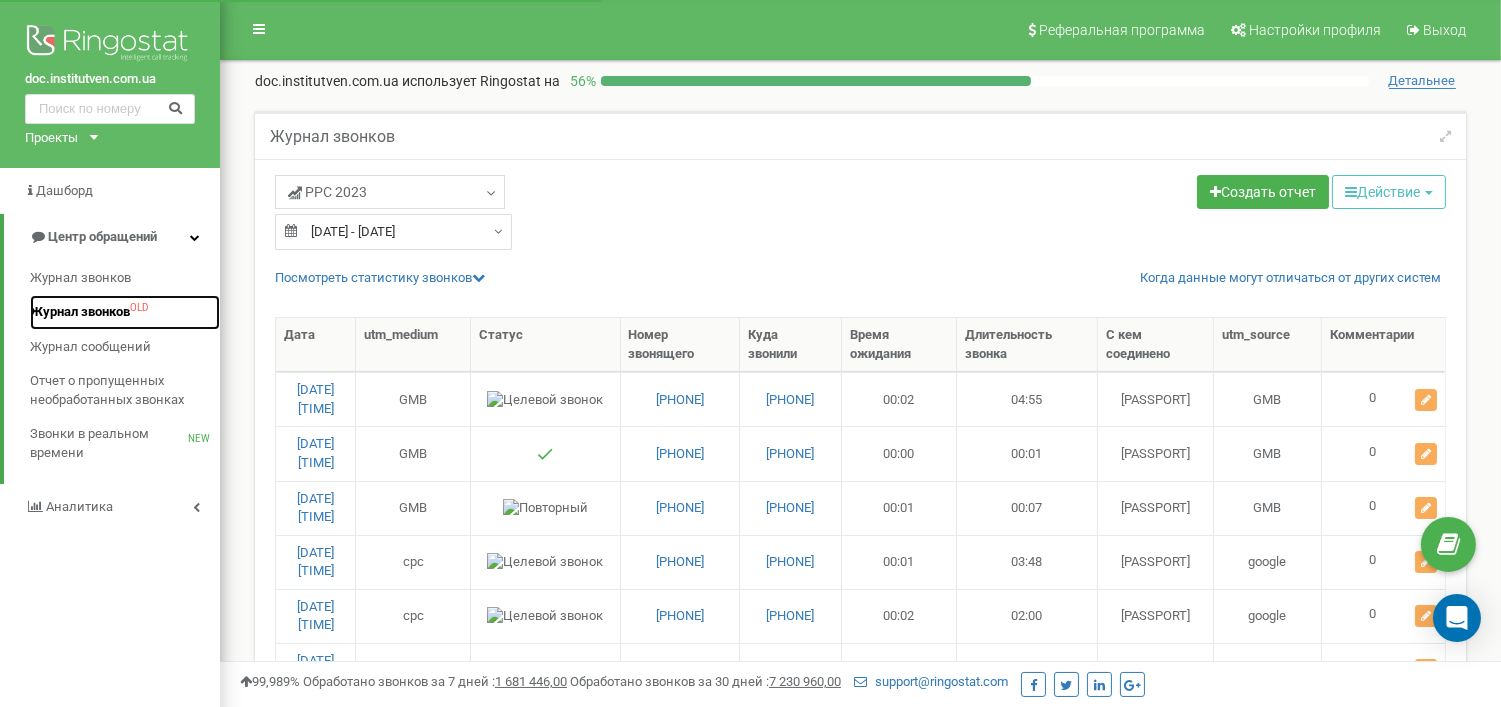 click on "Журнал звонков OLD" at bounding box center [125, 312] 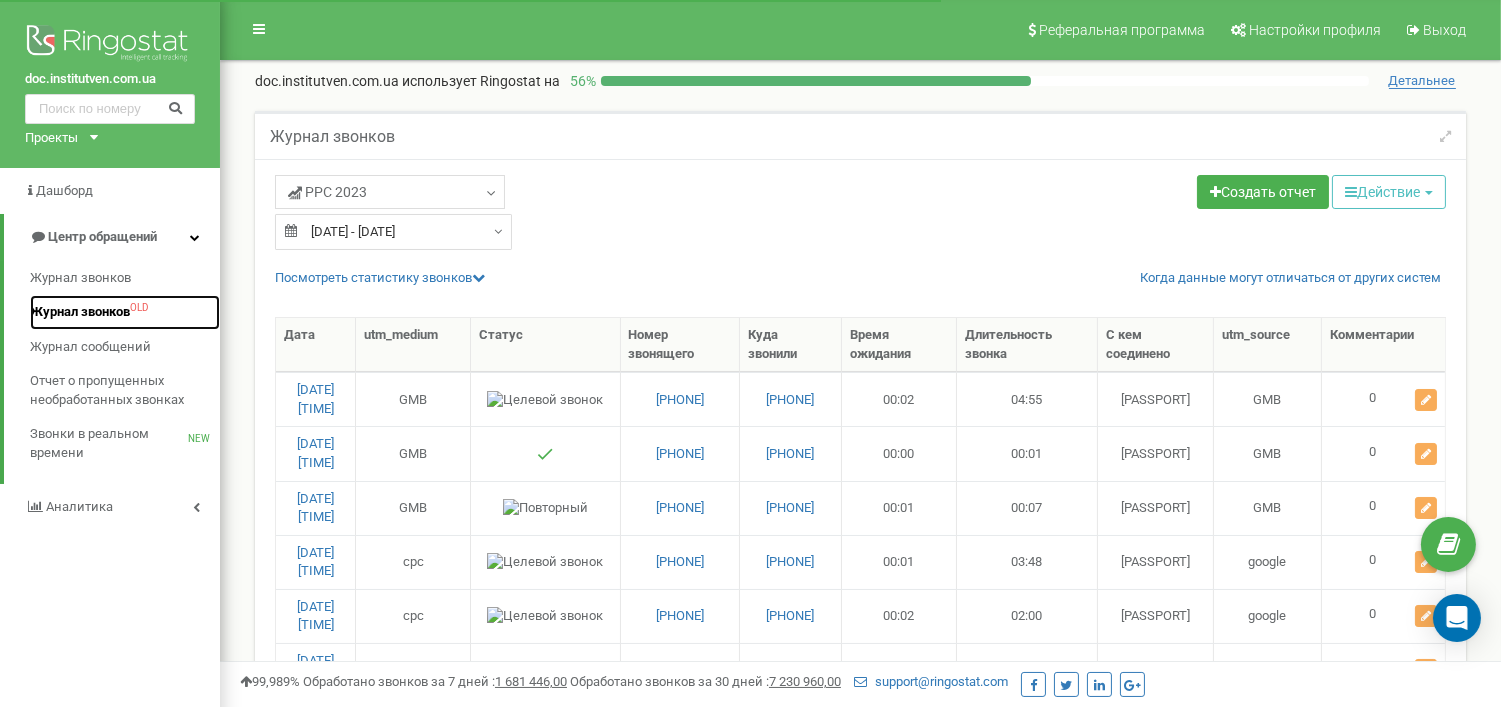 click on "Журнал звонков" at bounding box center (80, 312) 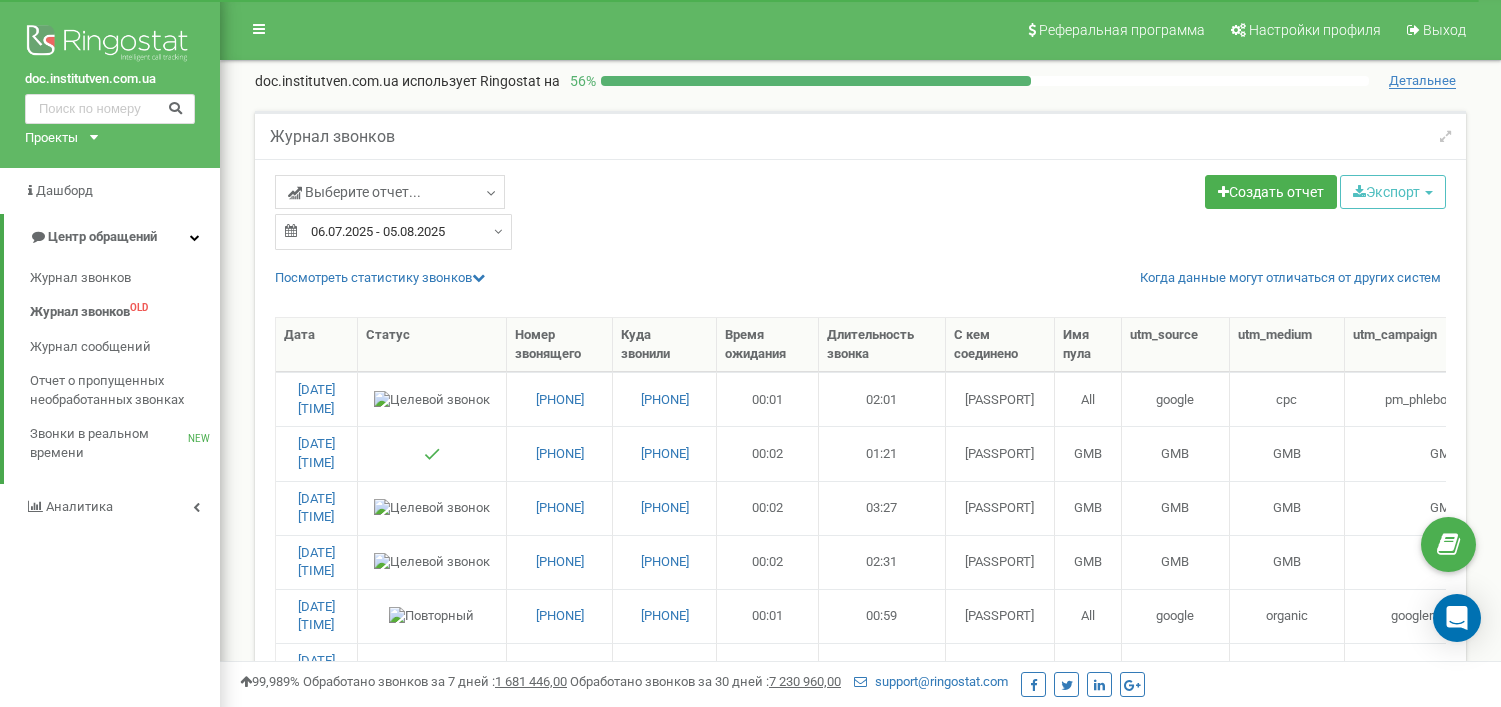 select on "50" 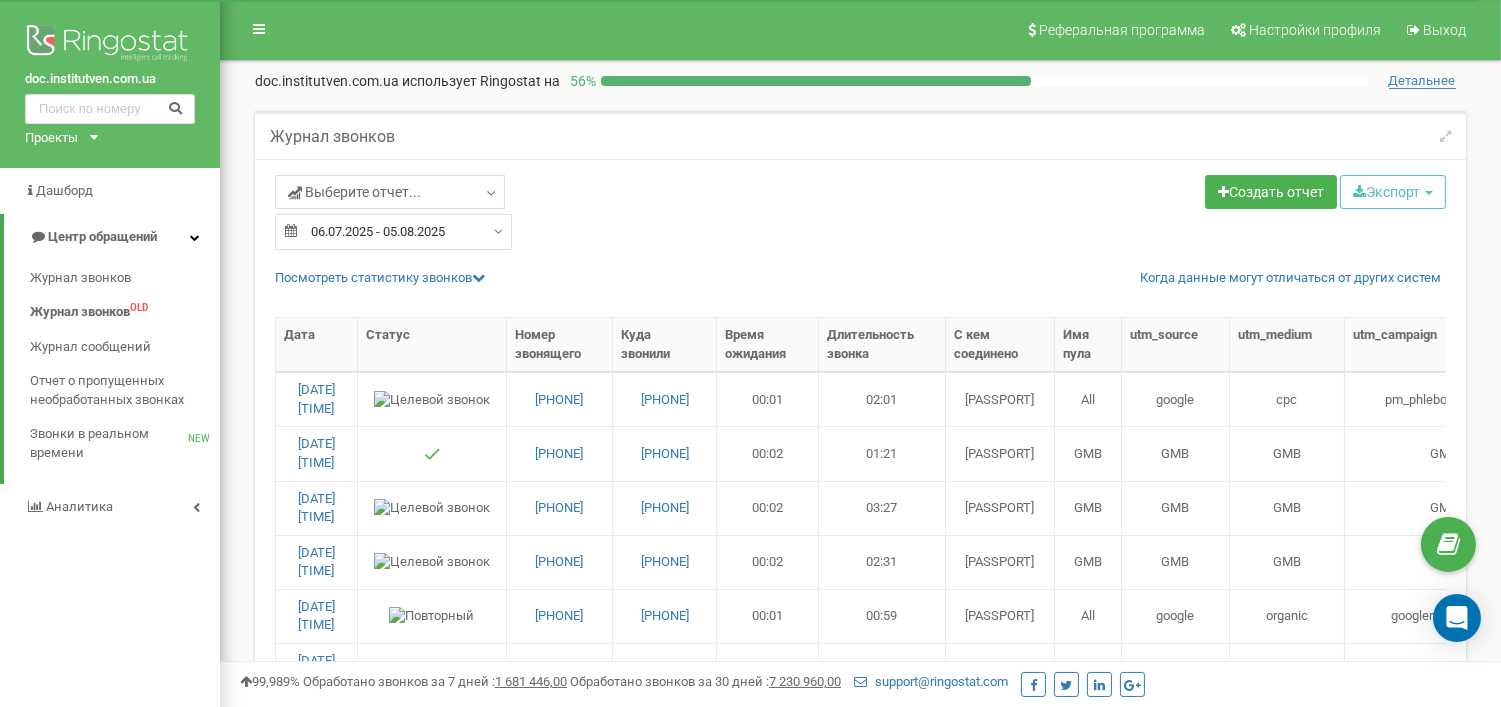 scroll, scrollTop: 0, scrollLeft: 0, axis: both 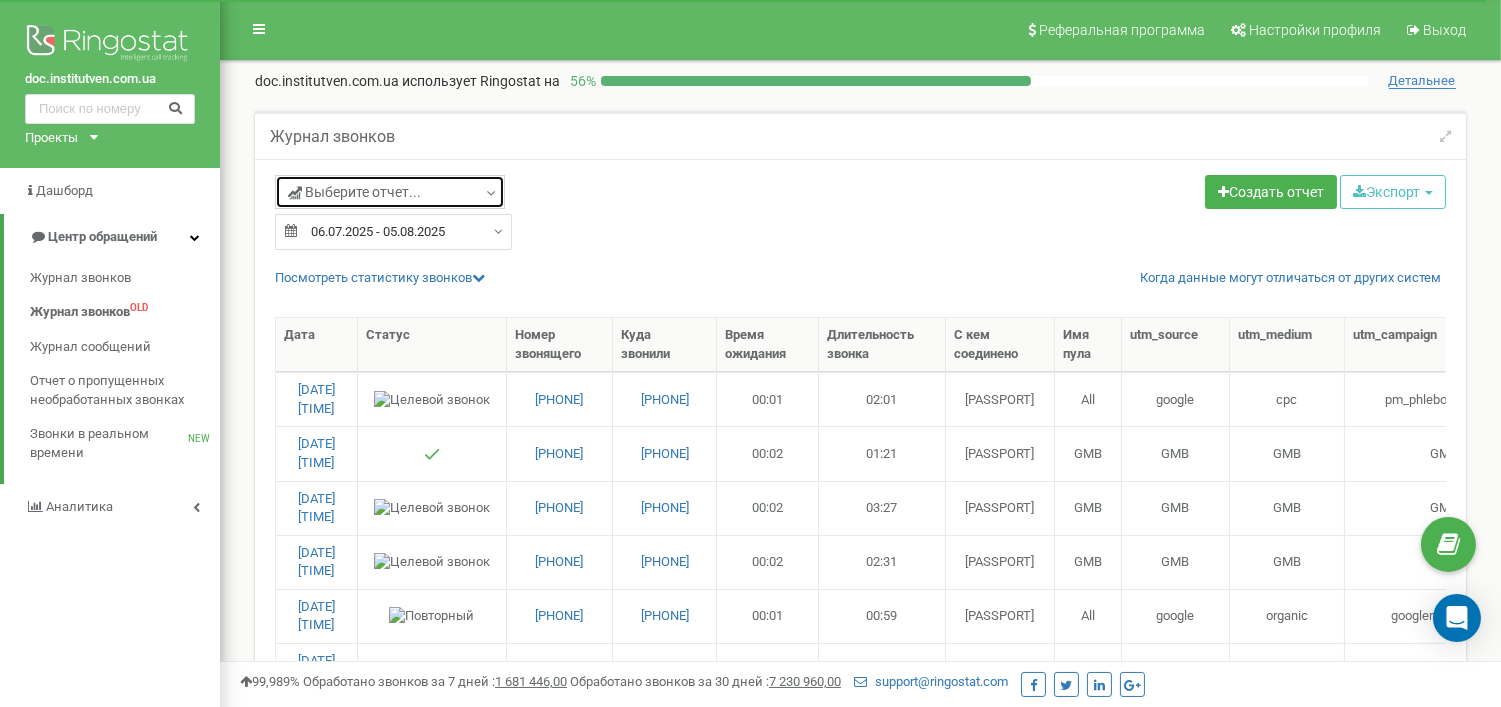 click at bounding box center (491, 194) 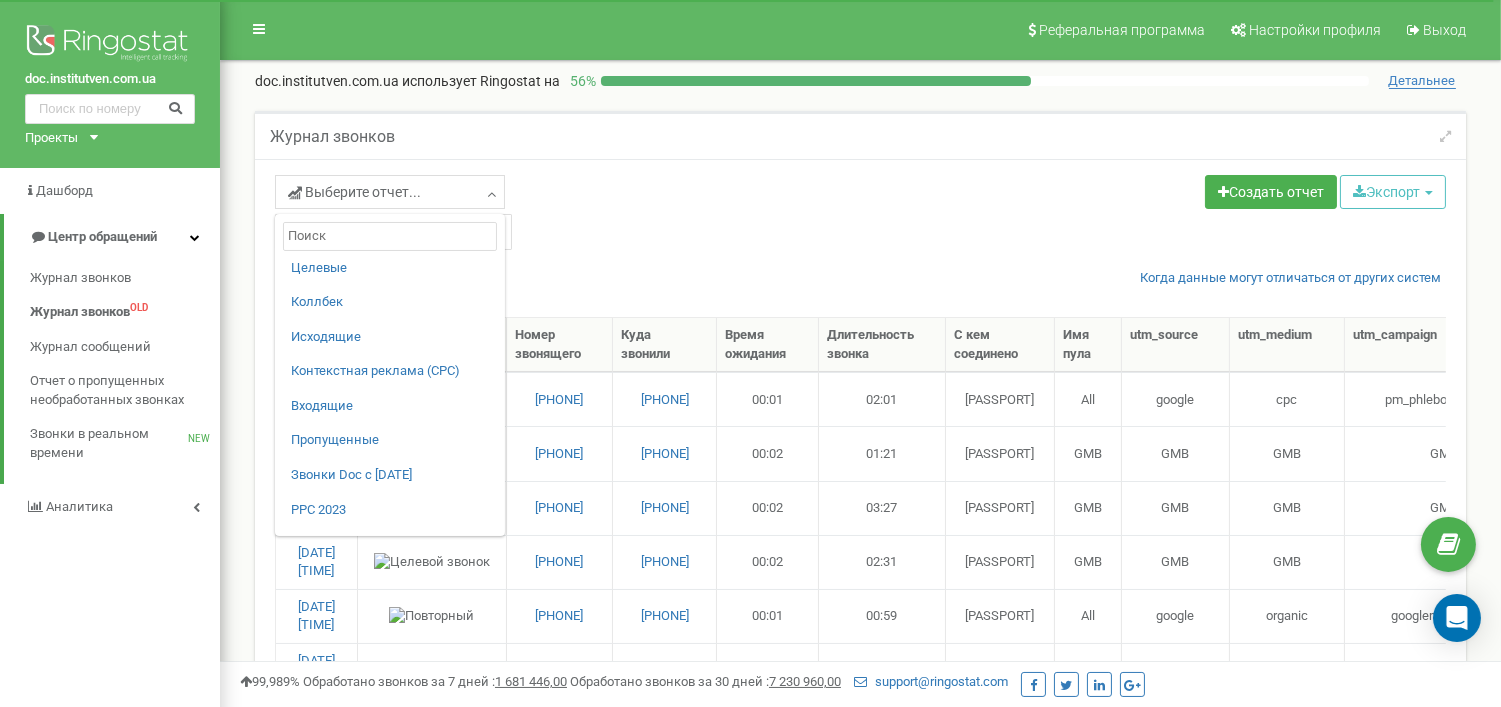 click on "Целевые
Коллбек
Исходящие
Контекстная реклама (CPC)
Входящие
Пропущенные" at bounding box center [390, 375] 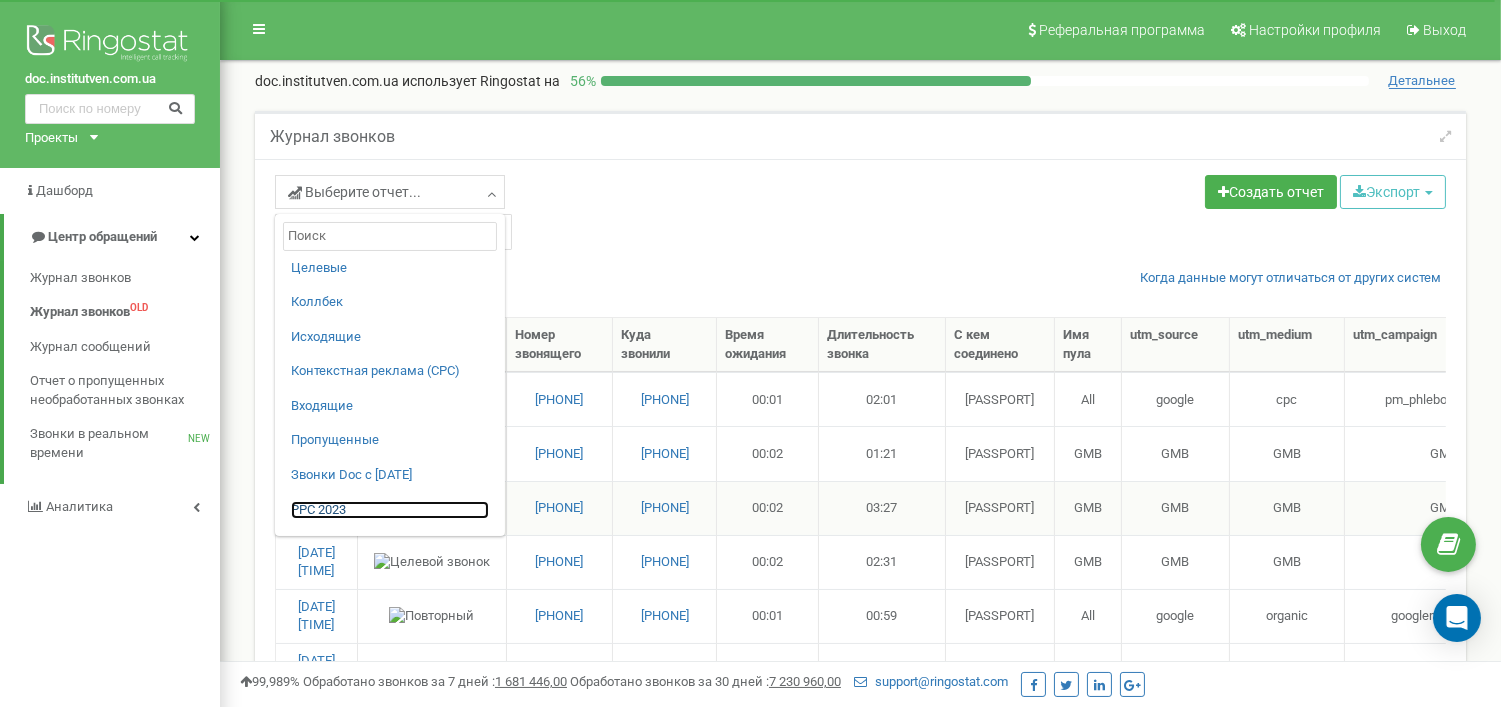click on "PPC 2023" at bounding box center (390, 510) 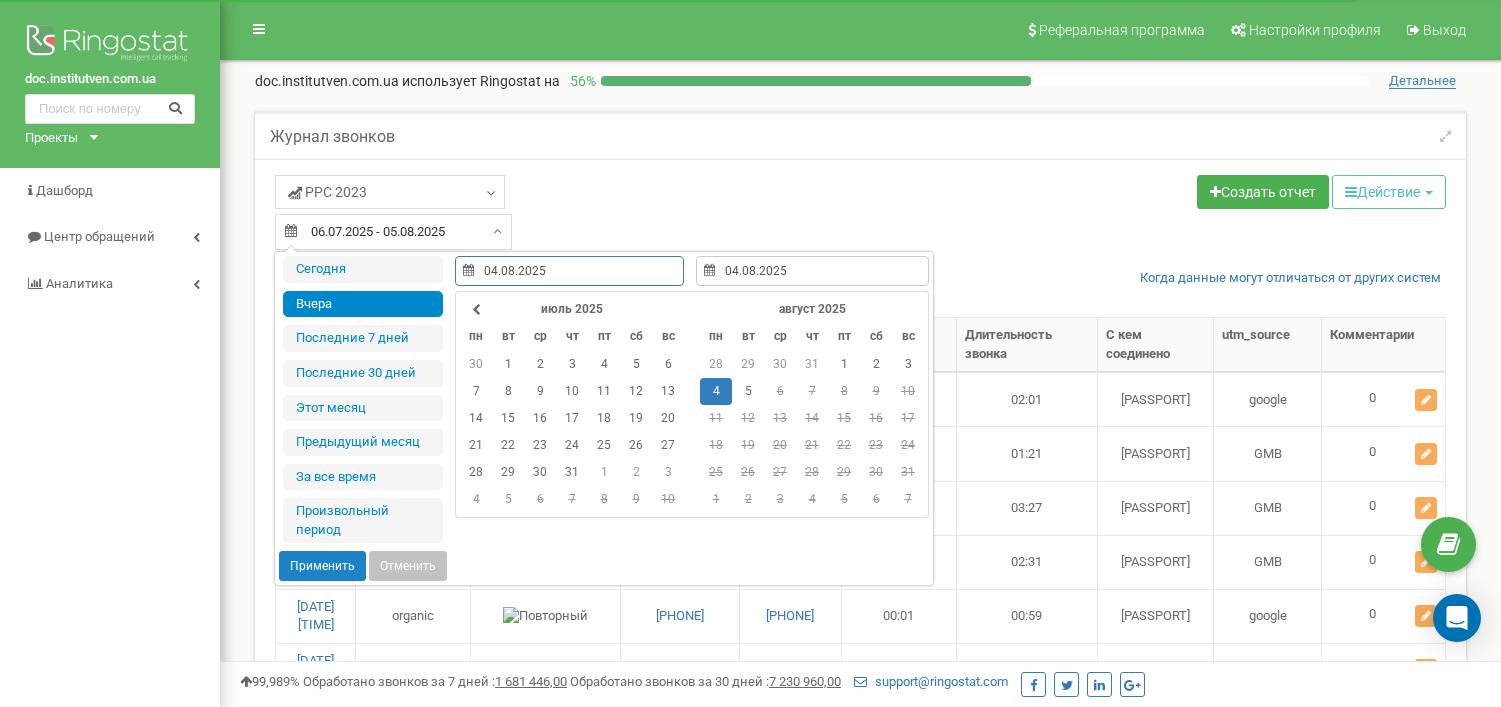 select on "50" 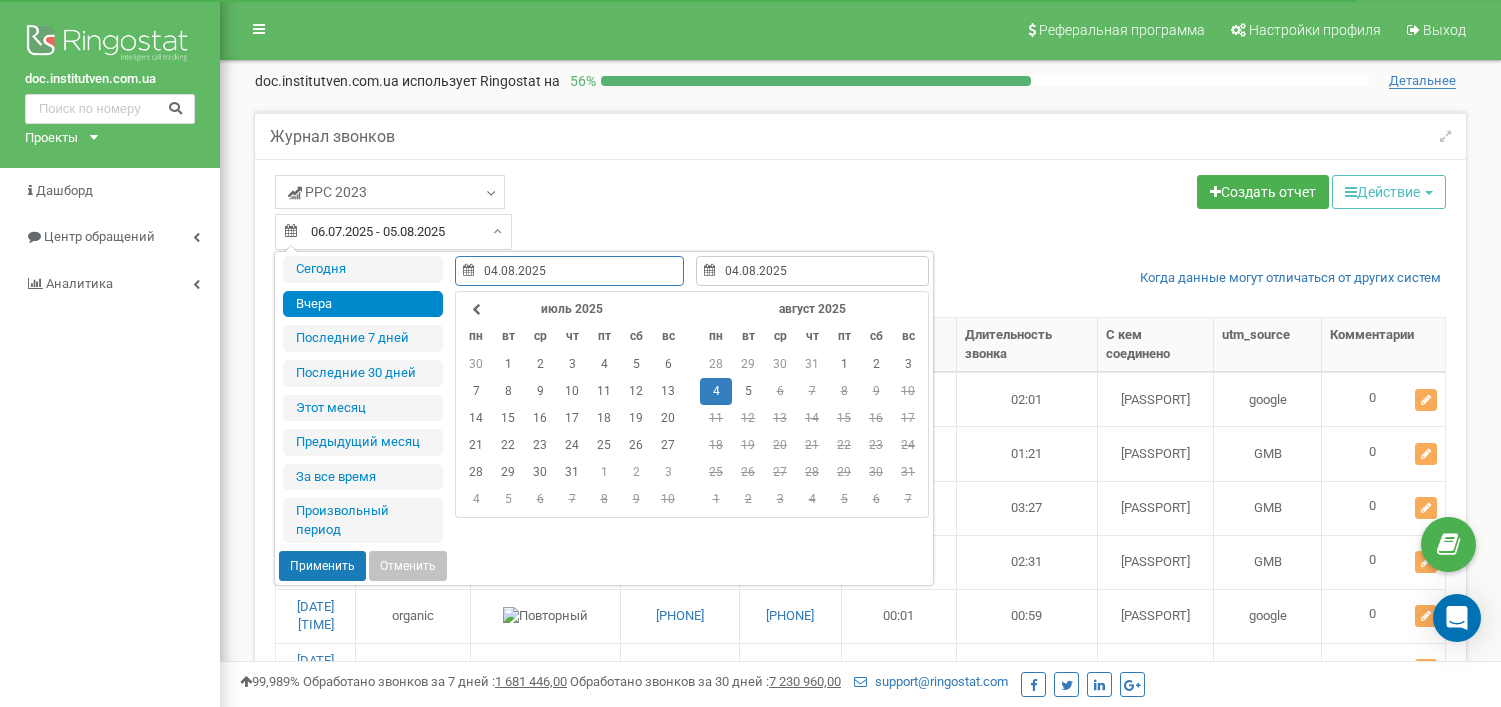 scroll, scrollTop: 0, scrollLeft: 0, axis: both 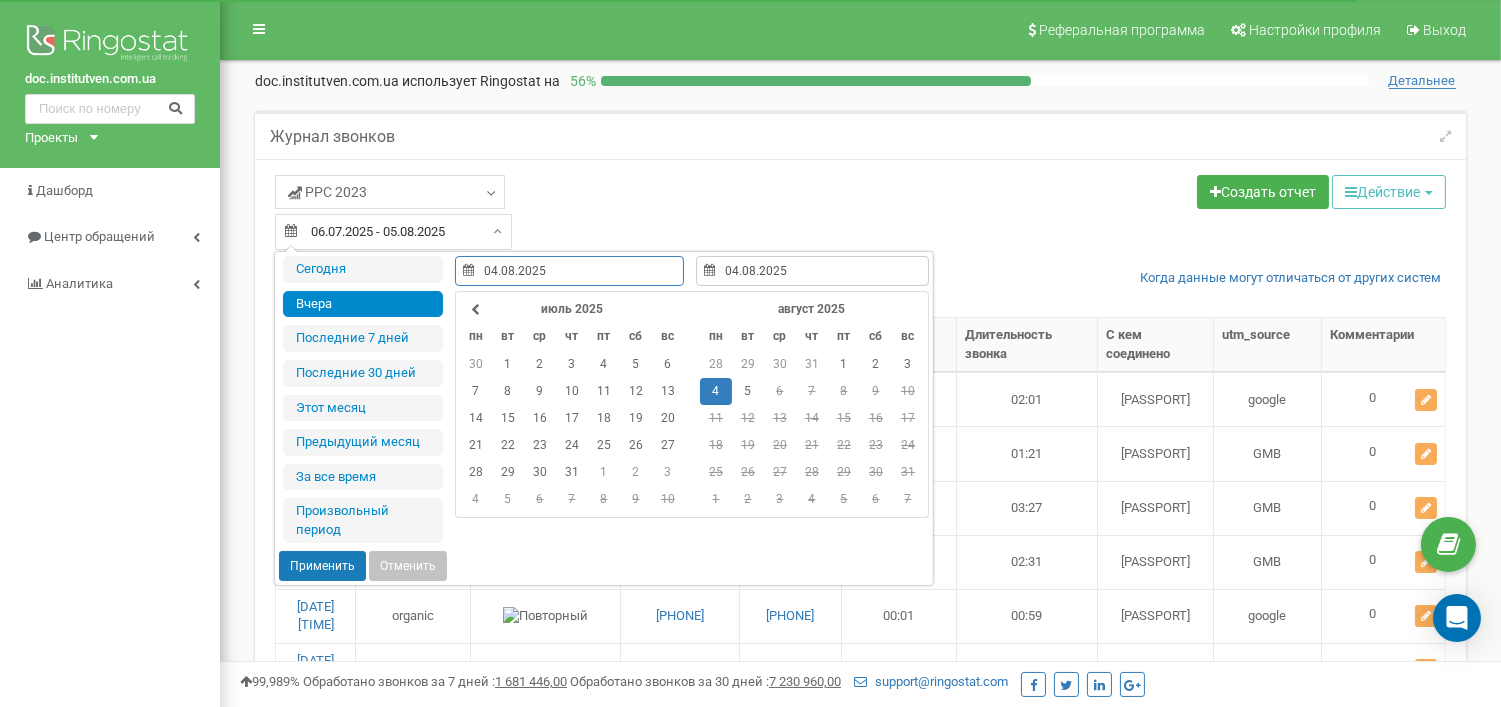 click on "Применить" at bounding box center [322, 566] 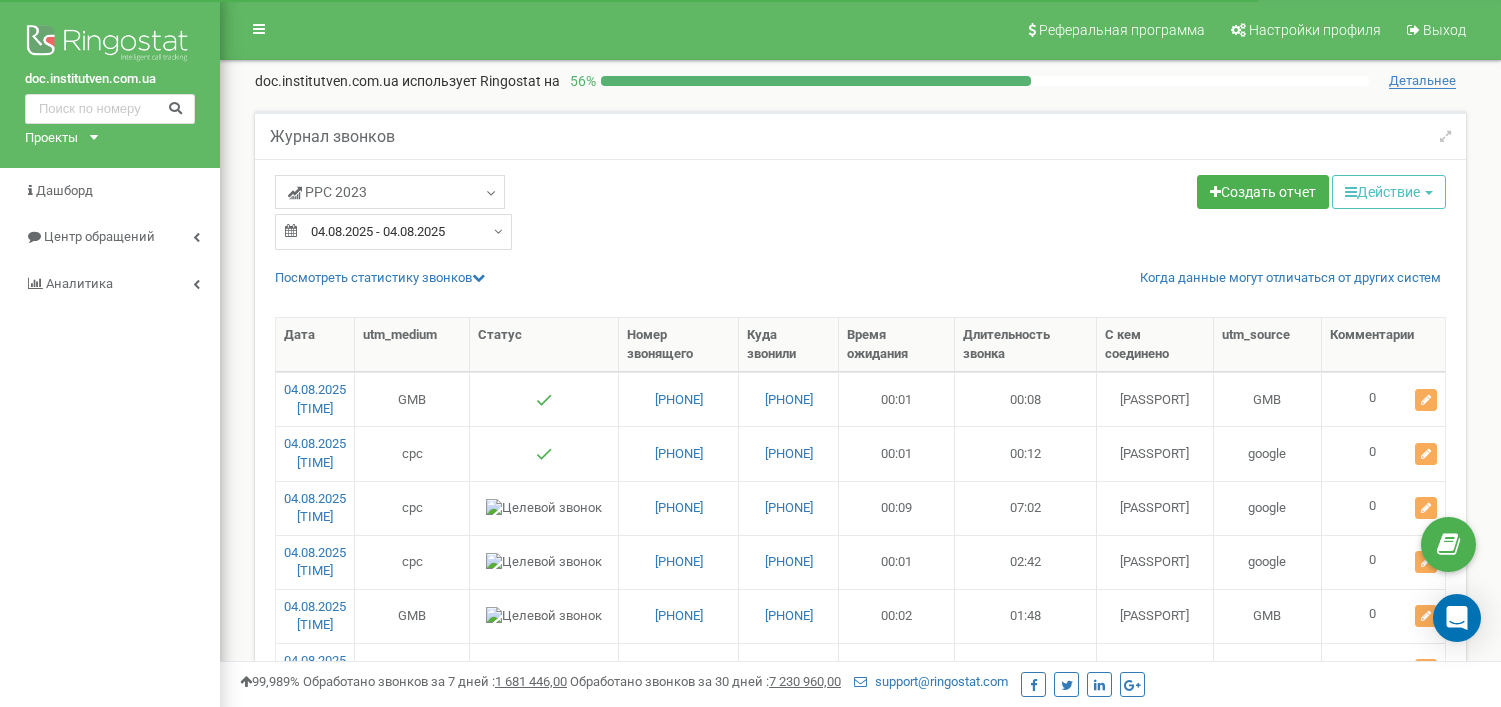 select on "50" 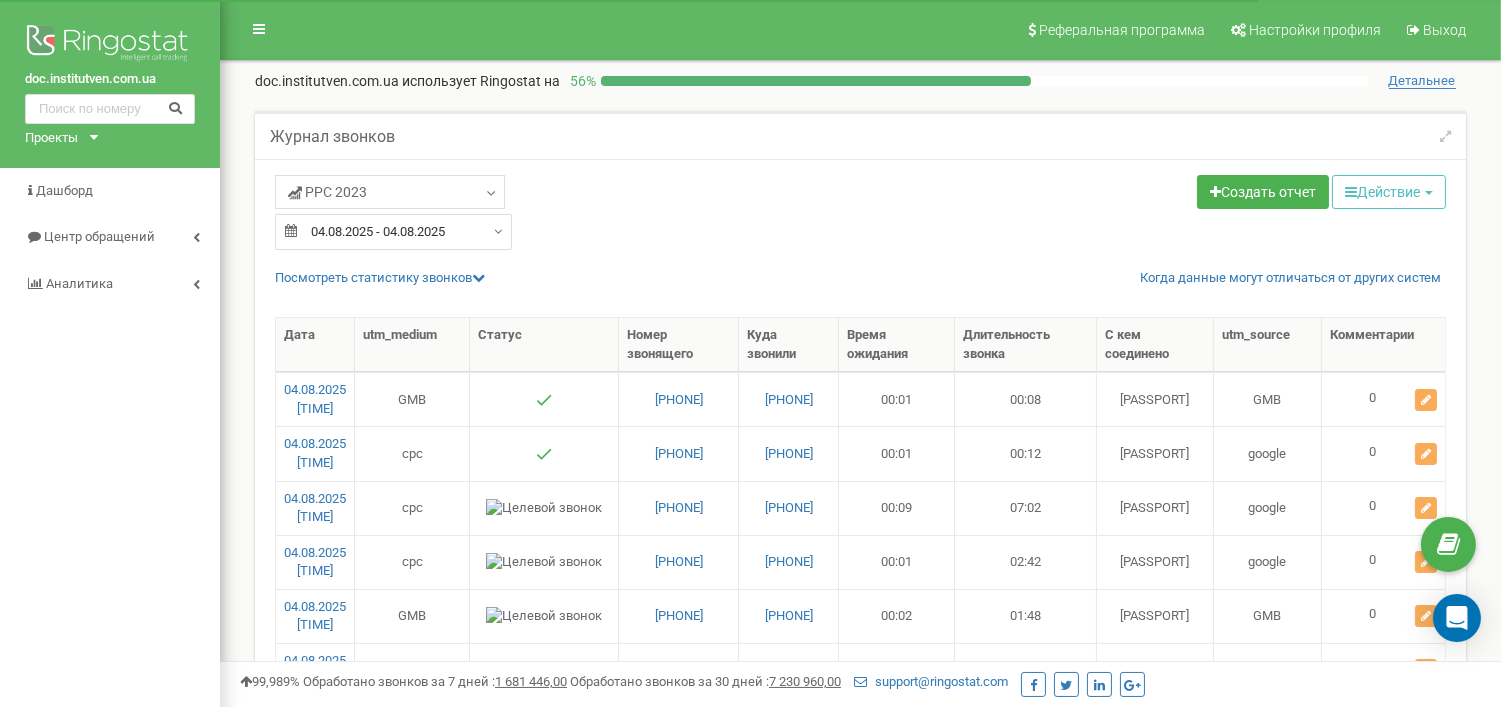 scroll, scrollTop: 0, scrollLeft: 0, axis: both 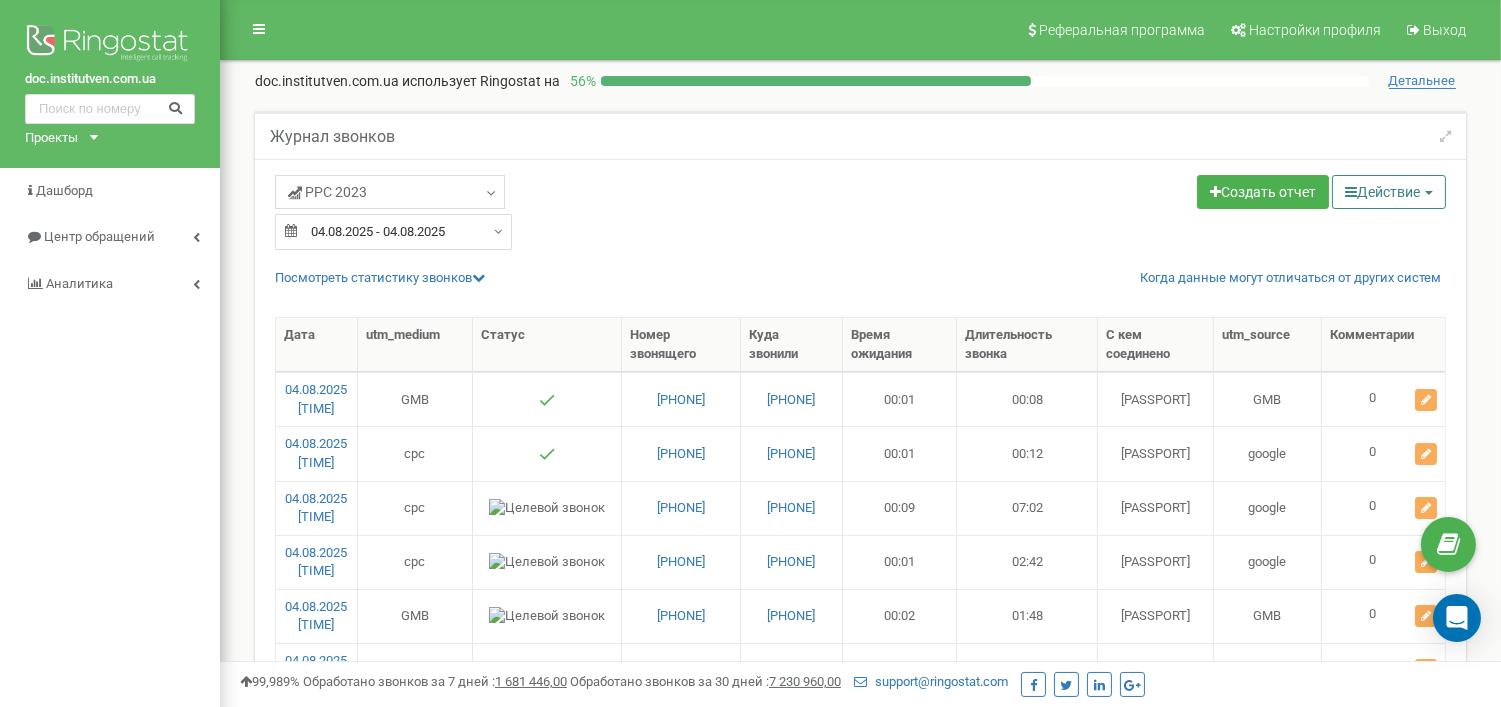 click on "Действие" at bounding box center (1389, 192) 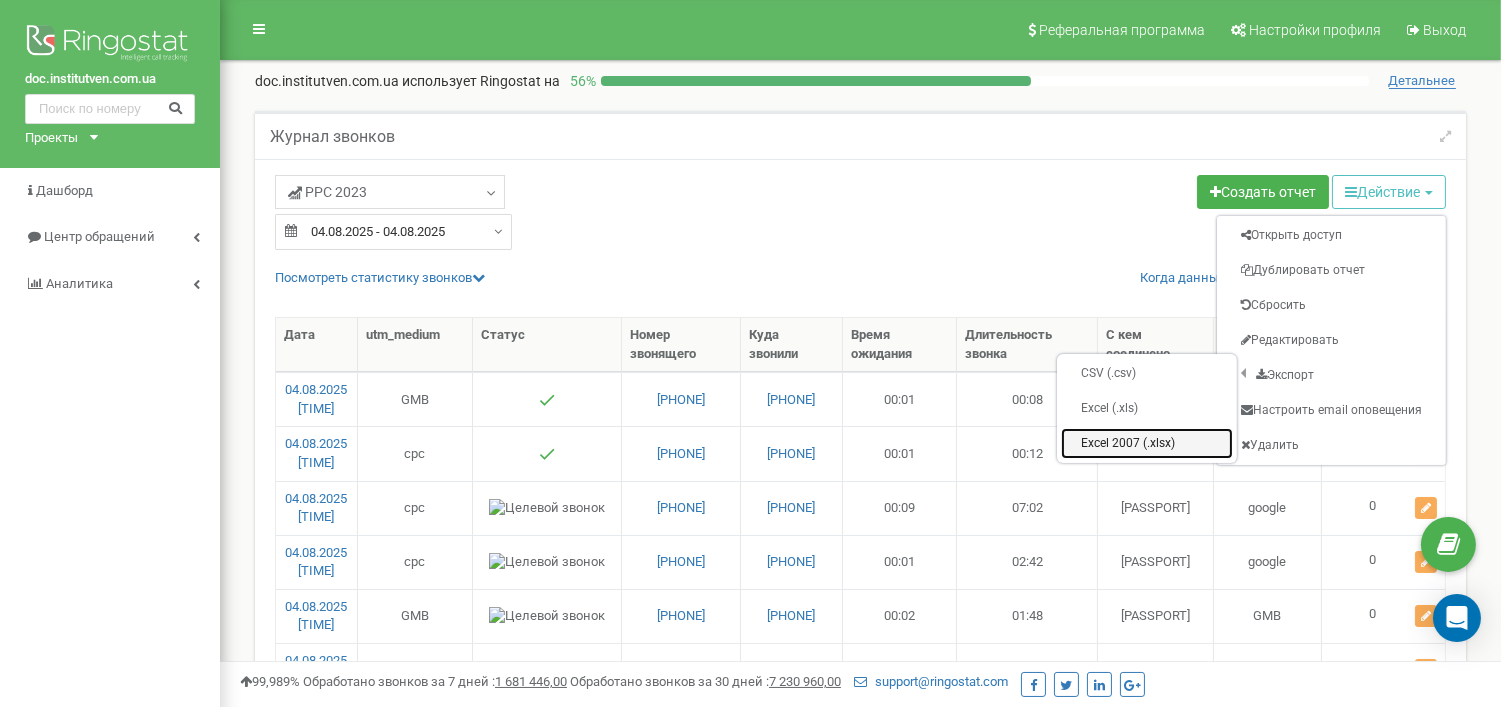 click on "Excel 2007 (.xlsx)" at bounding box center (1147, 443) 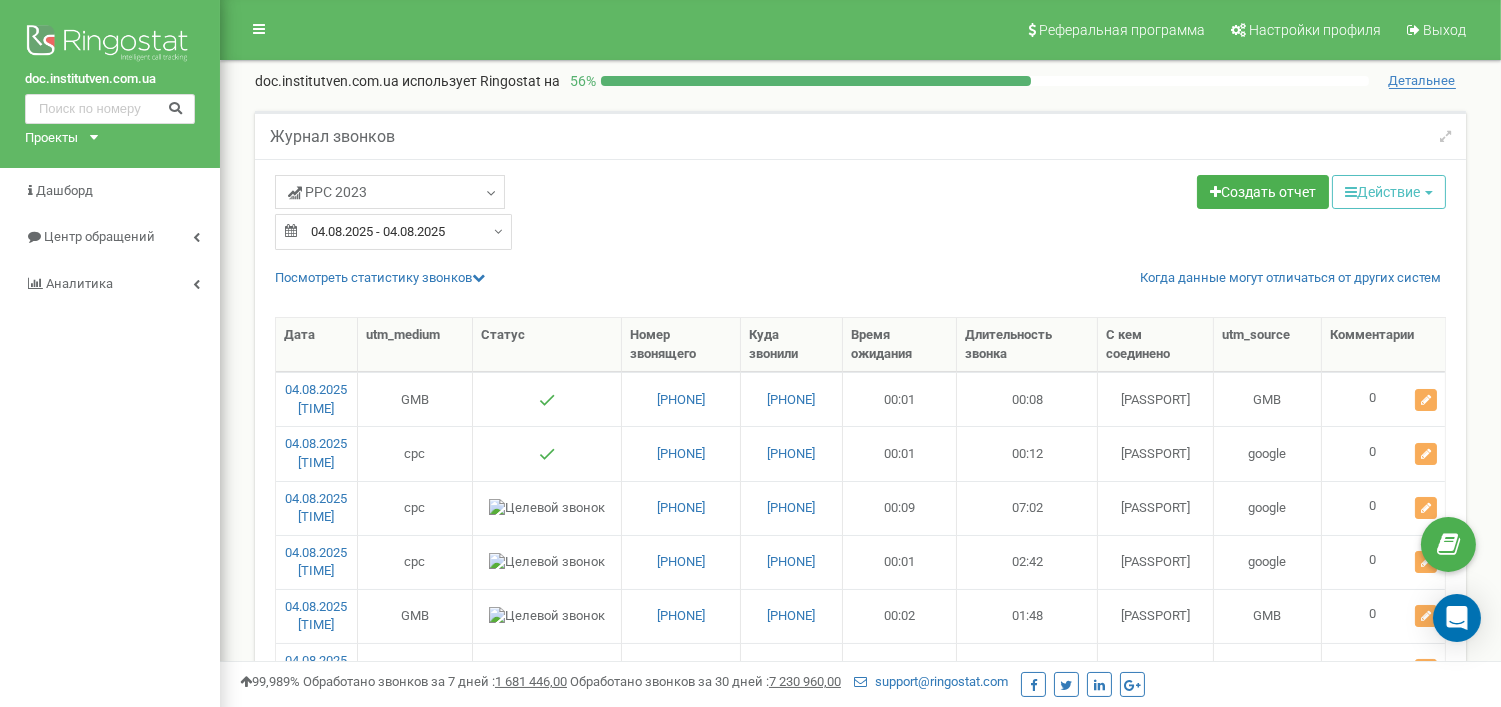 click on "doc.institutven.com.ua Проекты doc.institutven.com.ua kharkov.lazersvit.com odesa.lazersvit.com kiev.institutven.com.ua lazersvit.com institutven.com.ua kyiv.lazersvit.com" at bounding box center [110, 84] 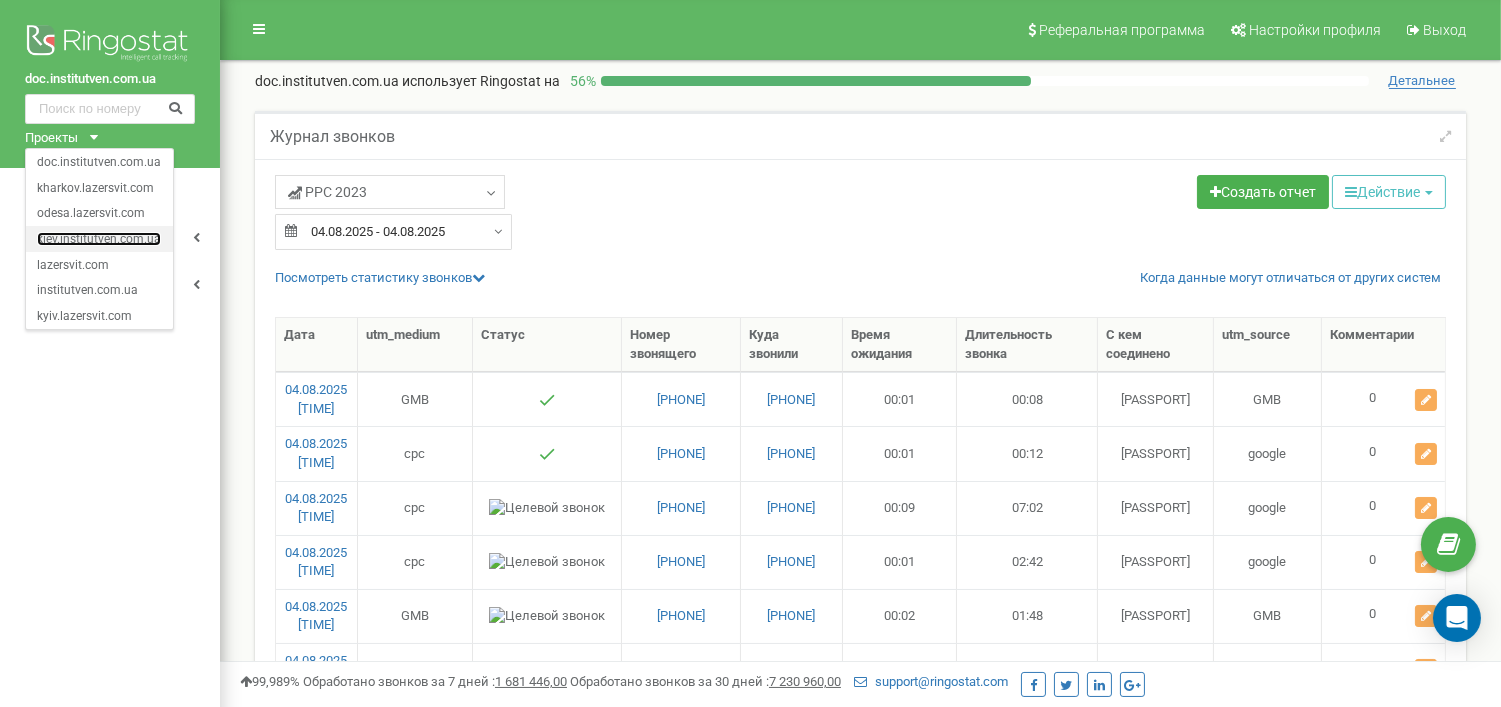click on "[EMAIL]" at bounding box center (99, 238) 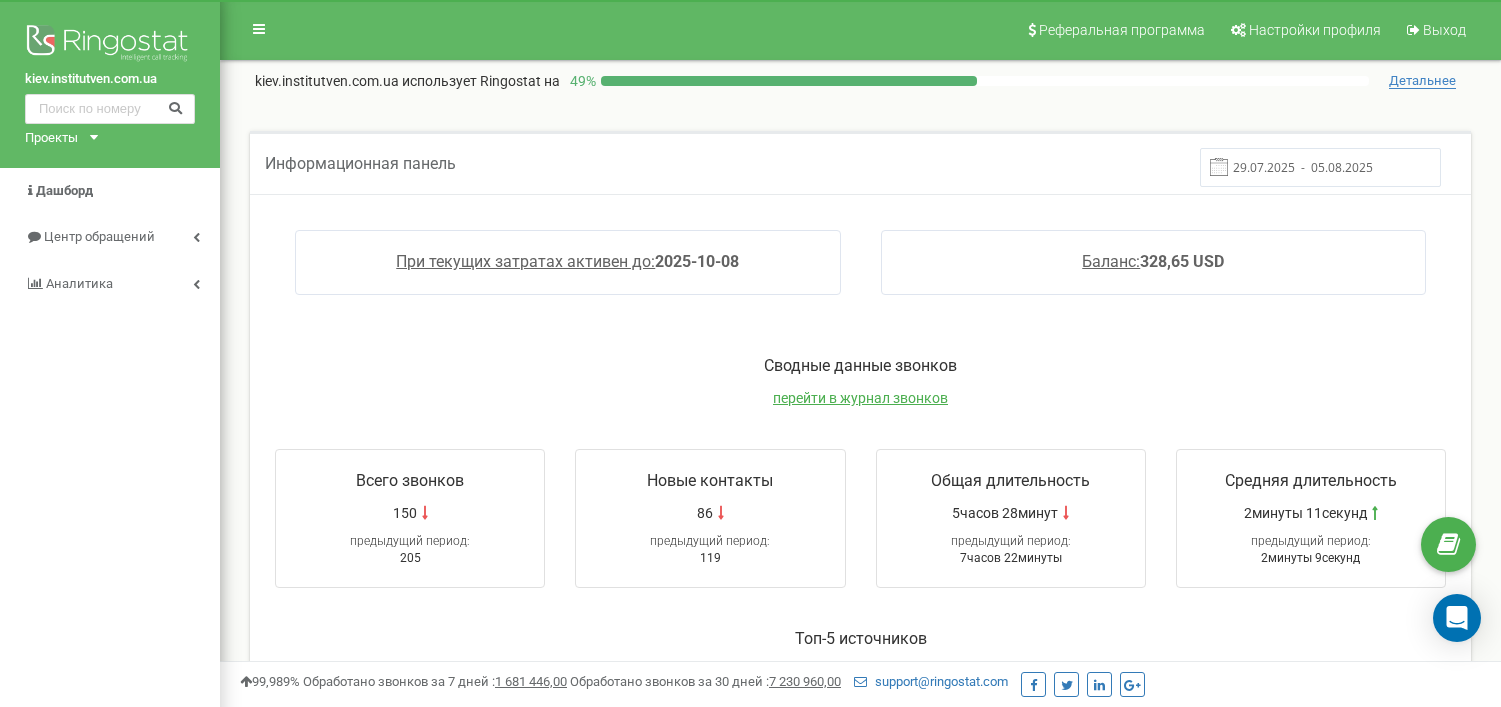 scroll, scrollTop: 0, scrollLeft: 0, axis: both 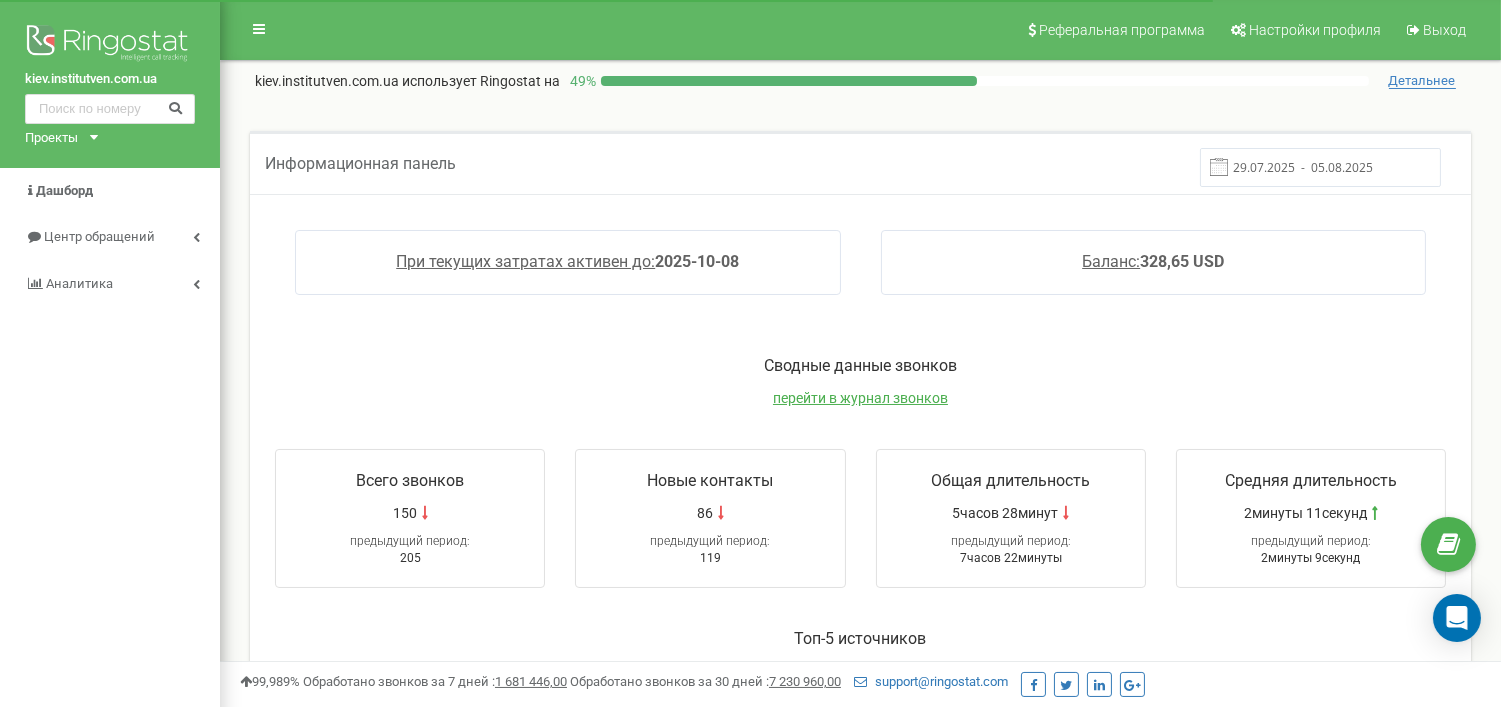 click on "Проекты" at bounding box center (51, 138) 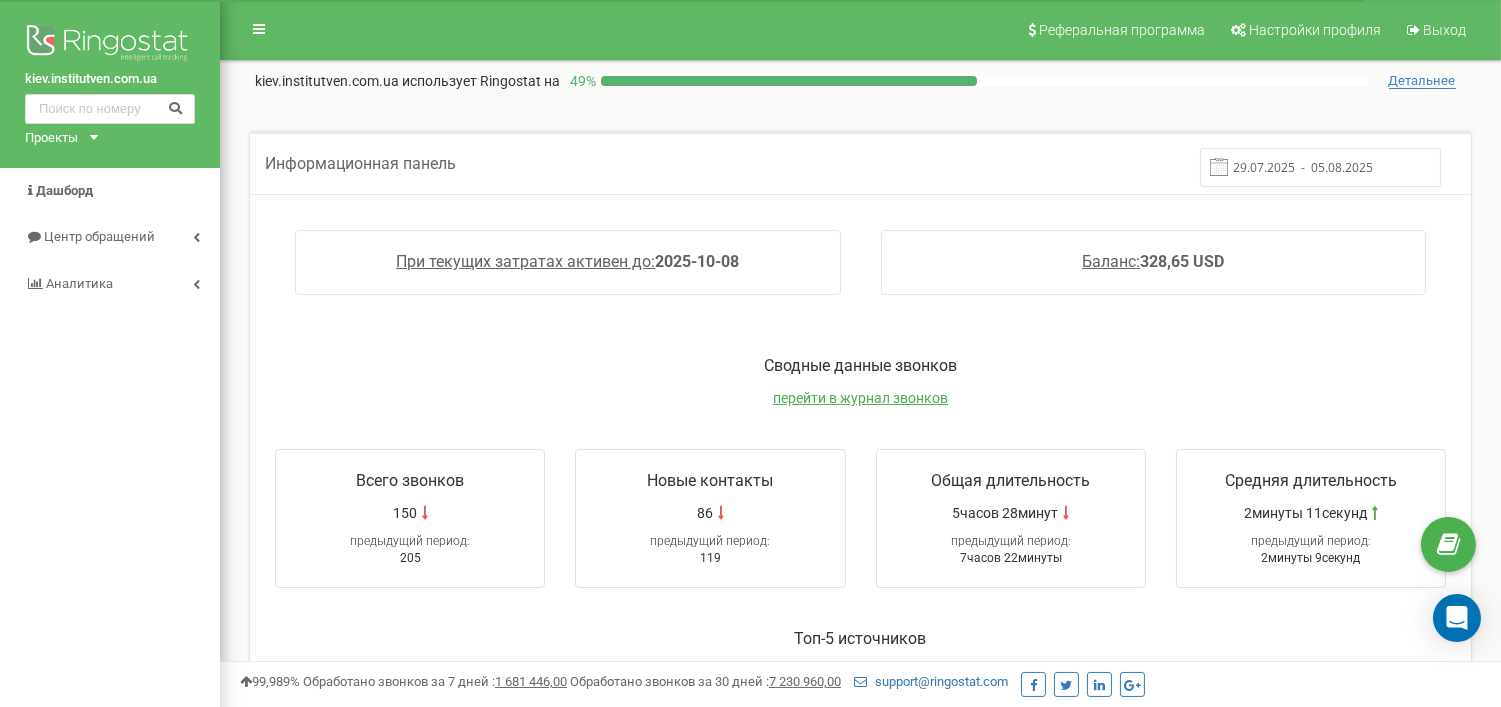 click on "kiev.institutven.com.ua Проекты doc.institutven.com.ua kharkov.lazersvit.com odesa.lazersvit.com kiev.institutven.com.ua lazersvit.com institutven.com.ua kyiv.lazersvit.com Дашборд Центр обращений Аналитика" at bounding box center (110, 661) 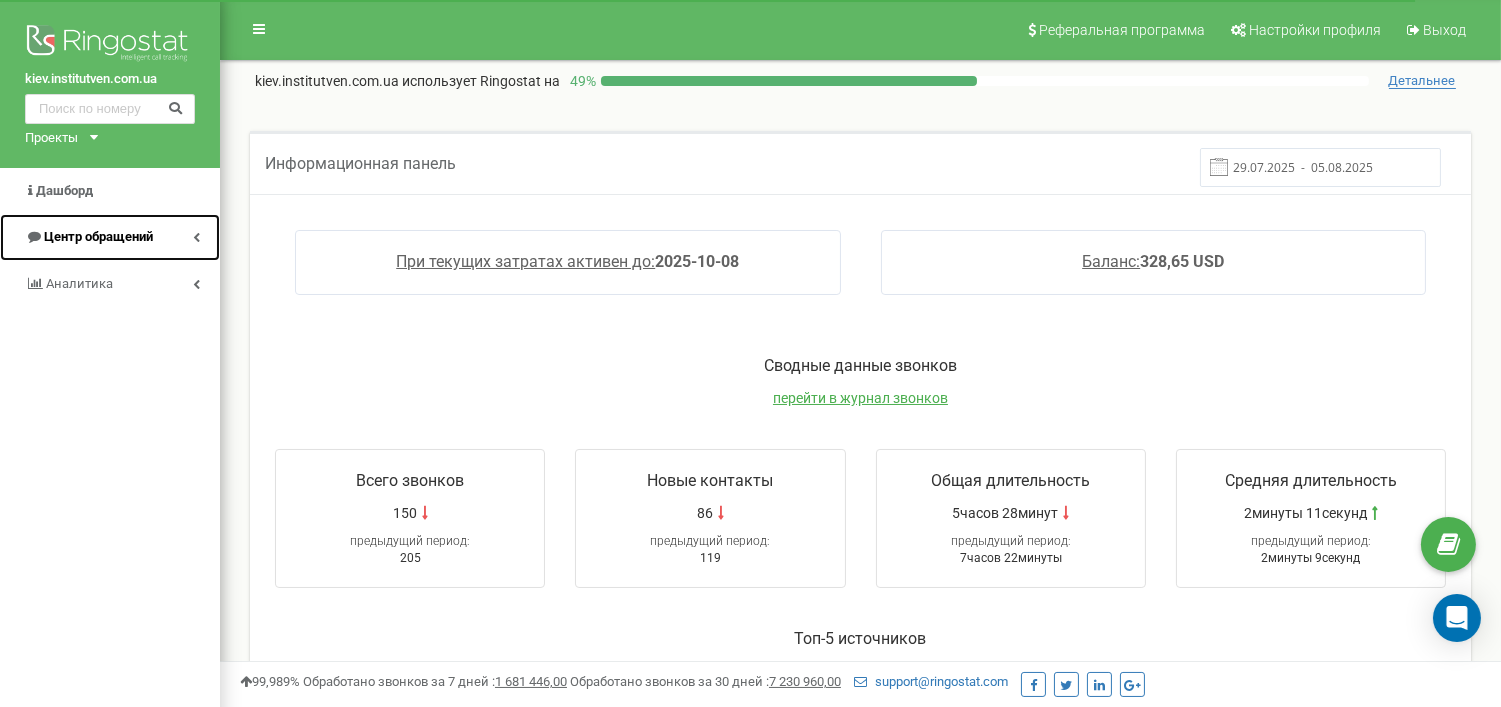 click on "Центр обращений" at bounding box center (98, 236) 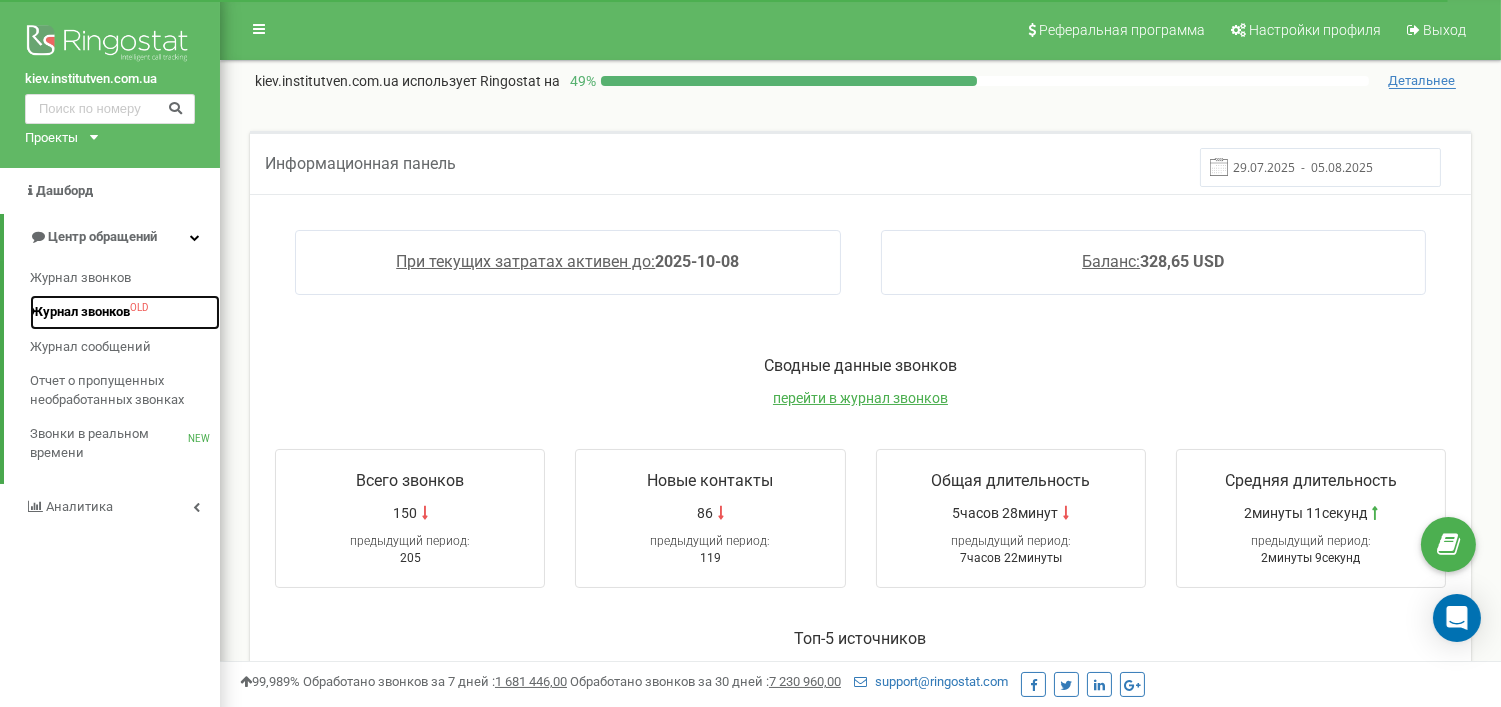 click on "Журнал звонков" at bounding box center (80, 312) 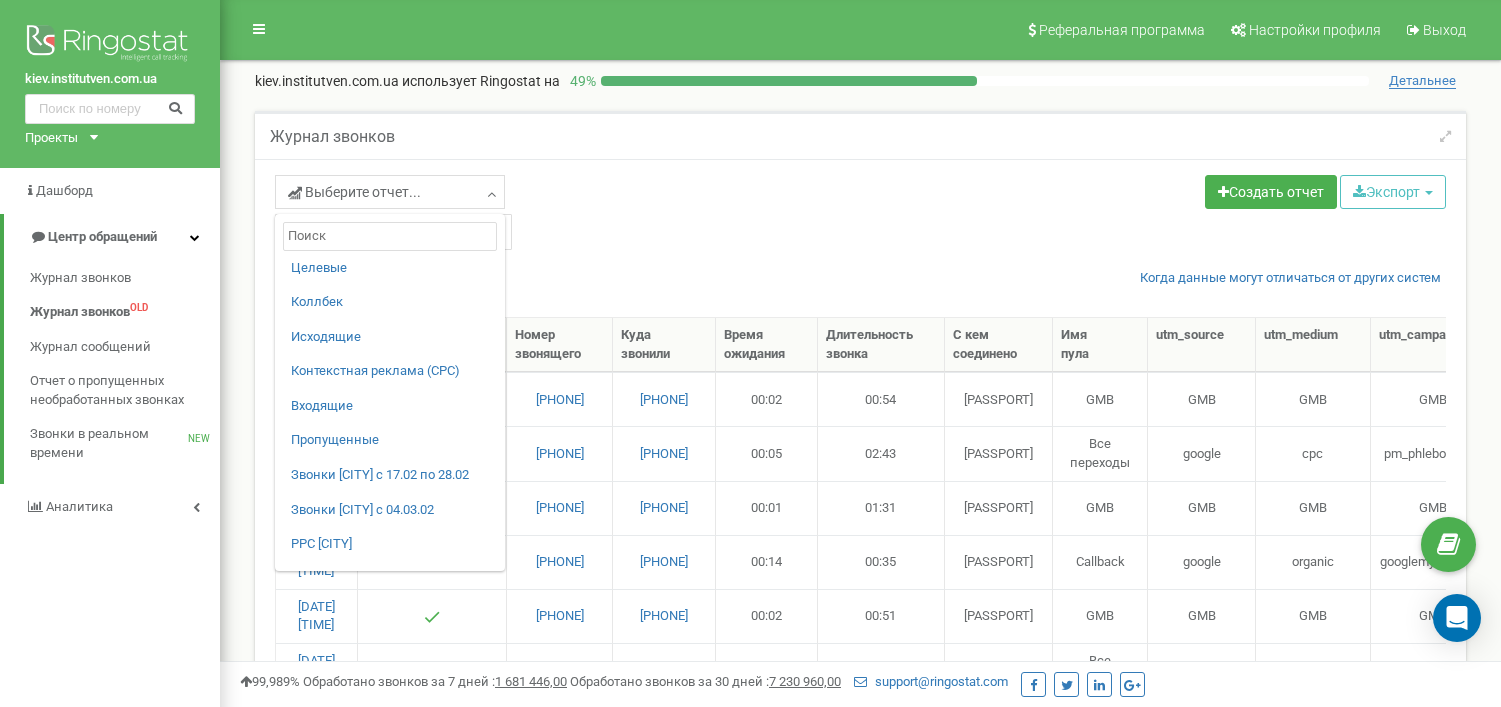 select on "50" 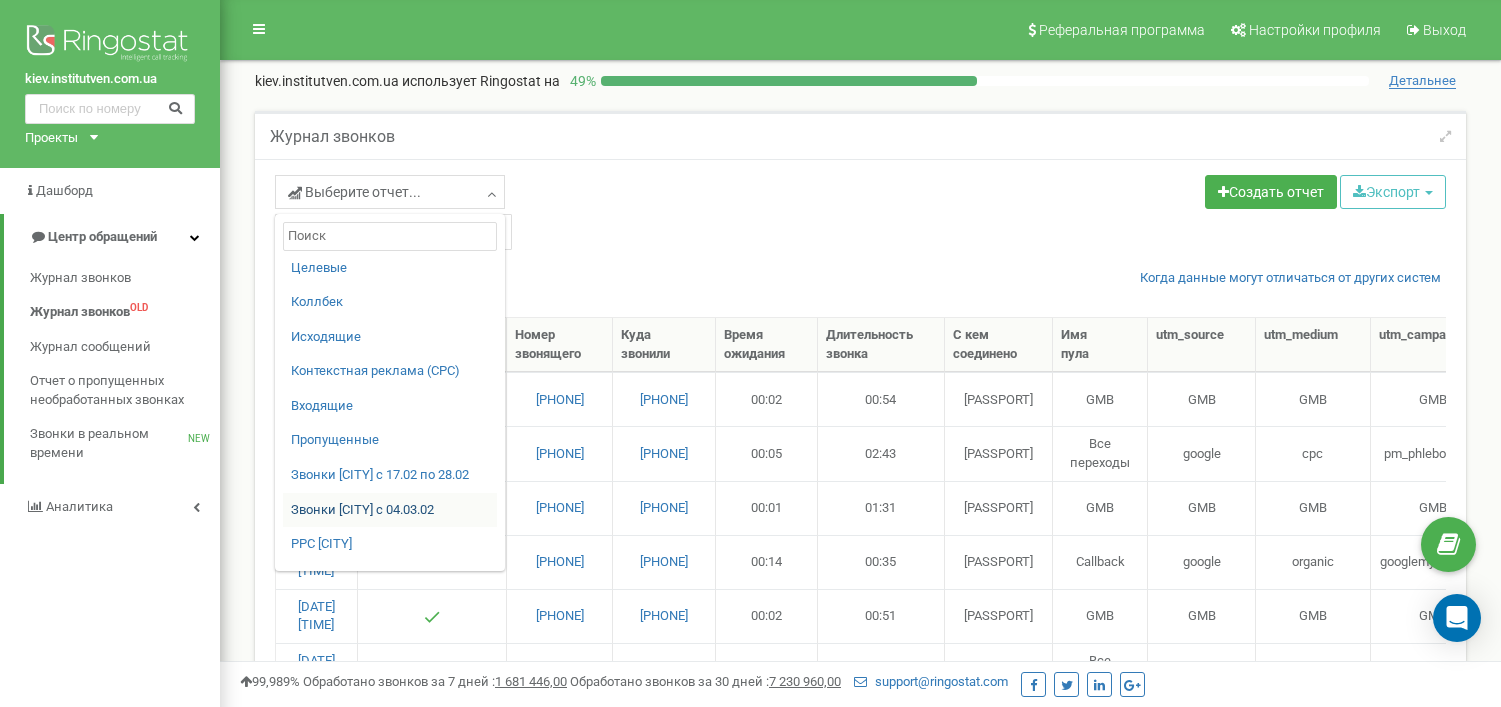 scroll, scrollTop: 0, scrollLeft: 0, axis: both 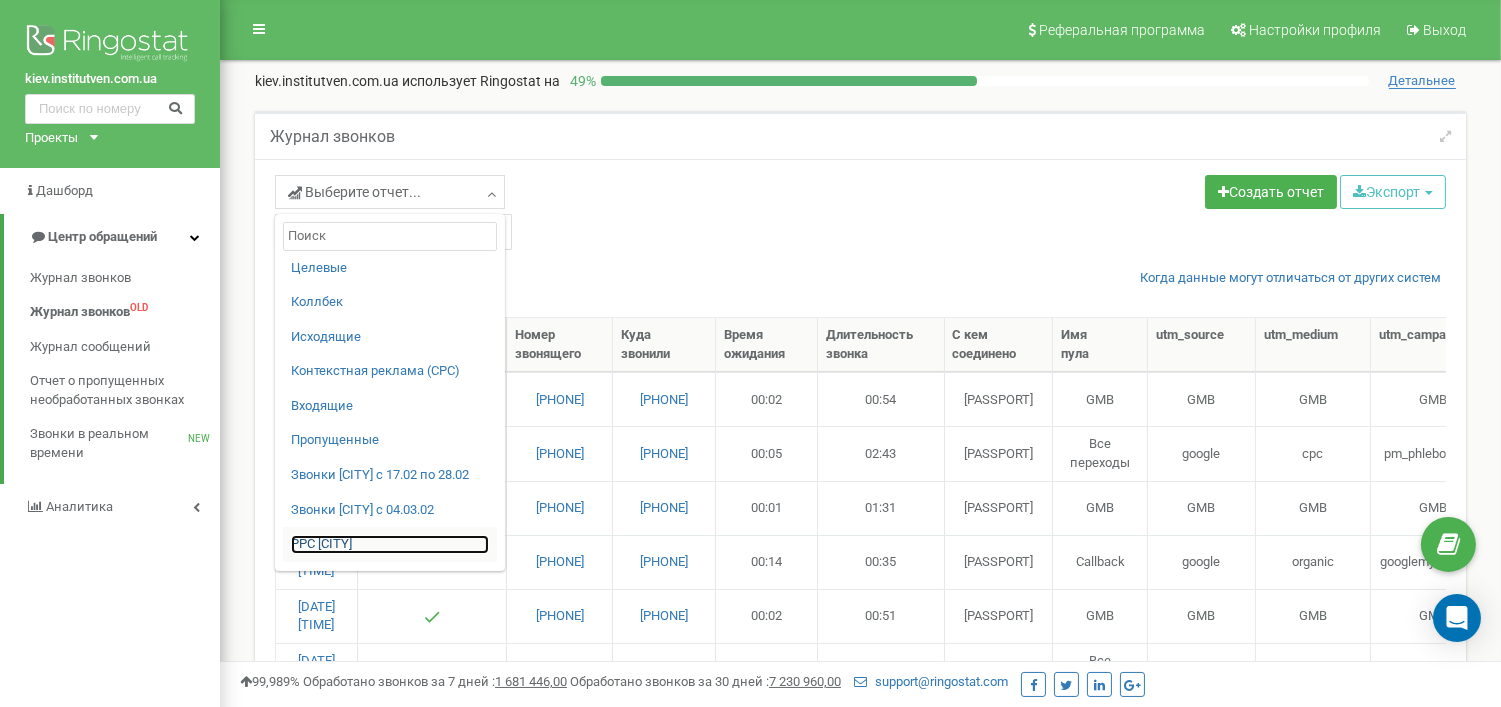 click on "PPC [CITY]" at bounding box center (390, 544) 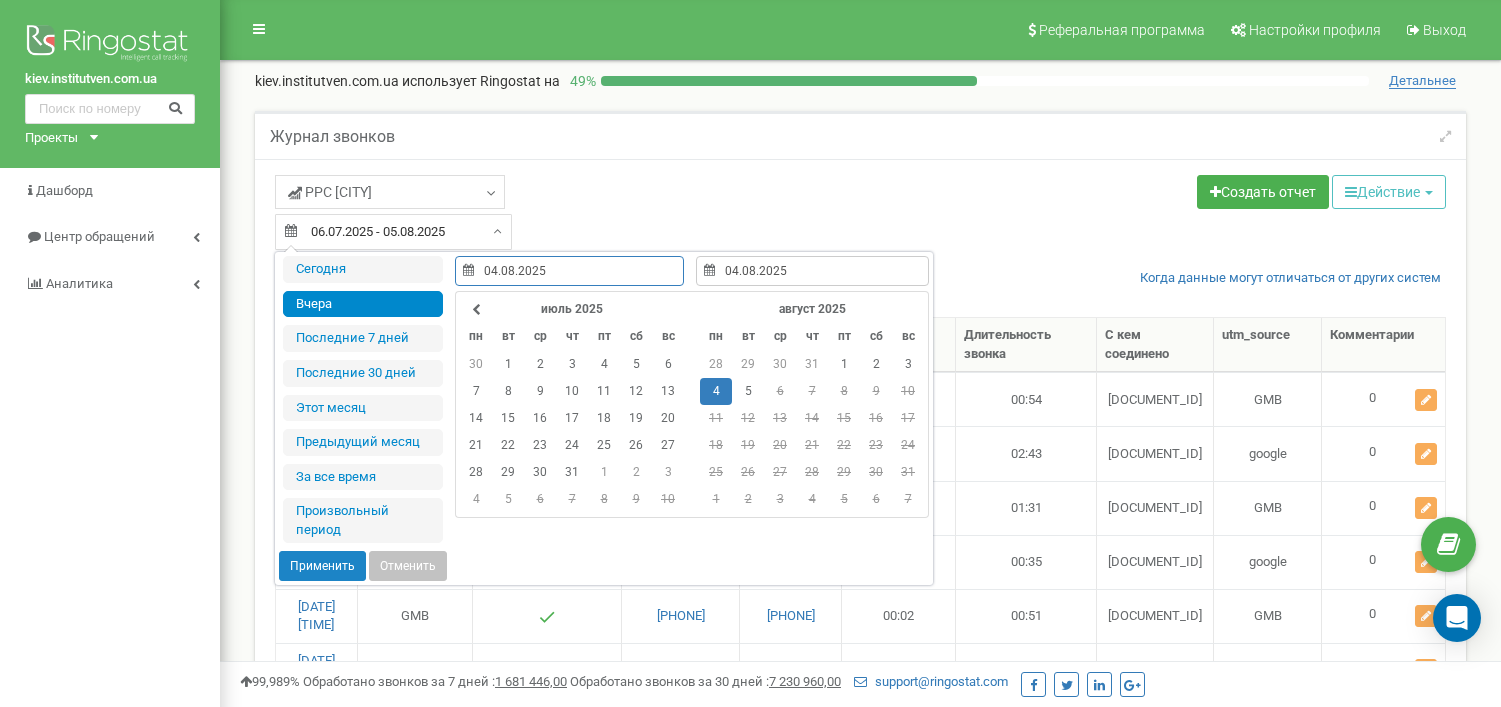 select on "50" 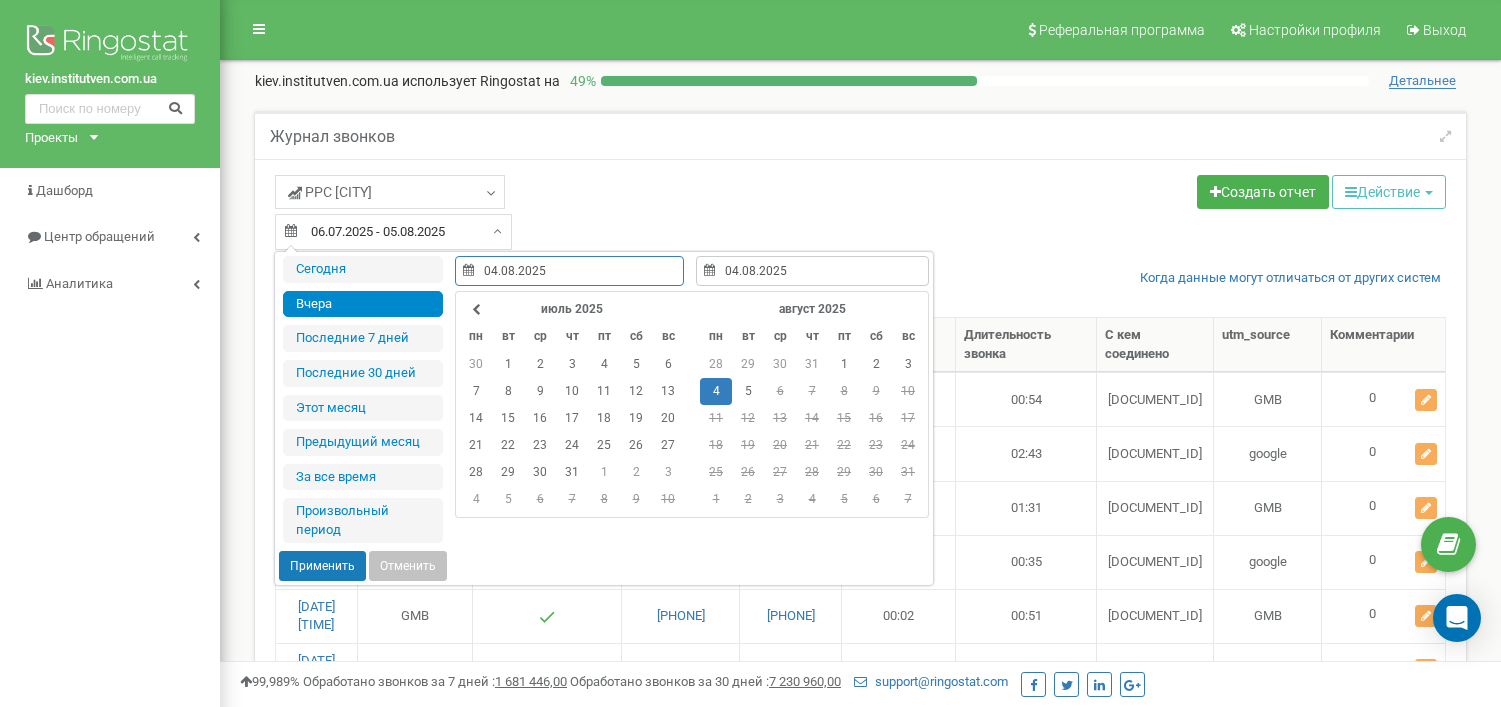 scroll, scrollTop: 0, scrollLeft: 0, axis: both 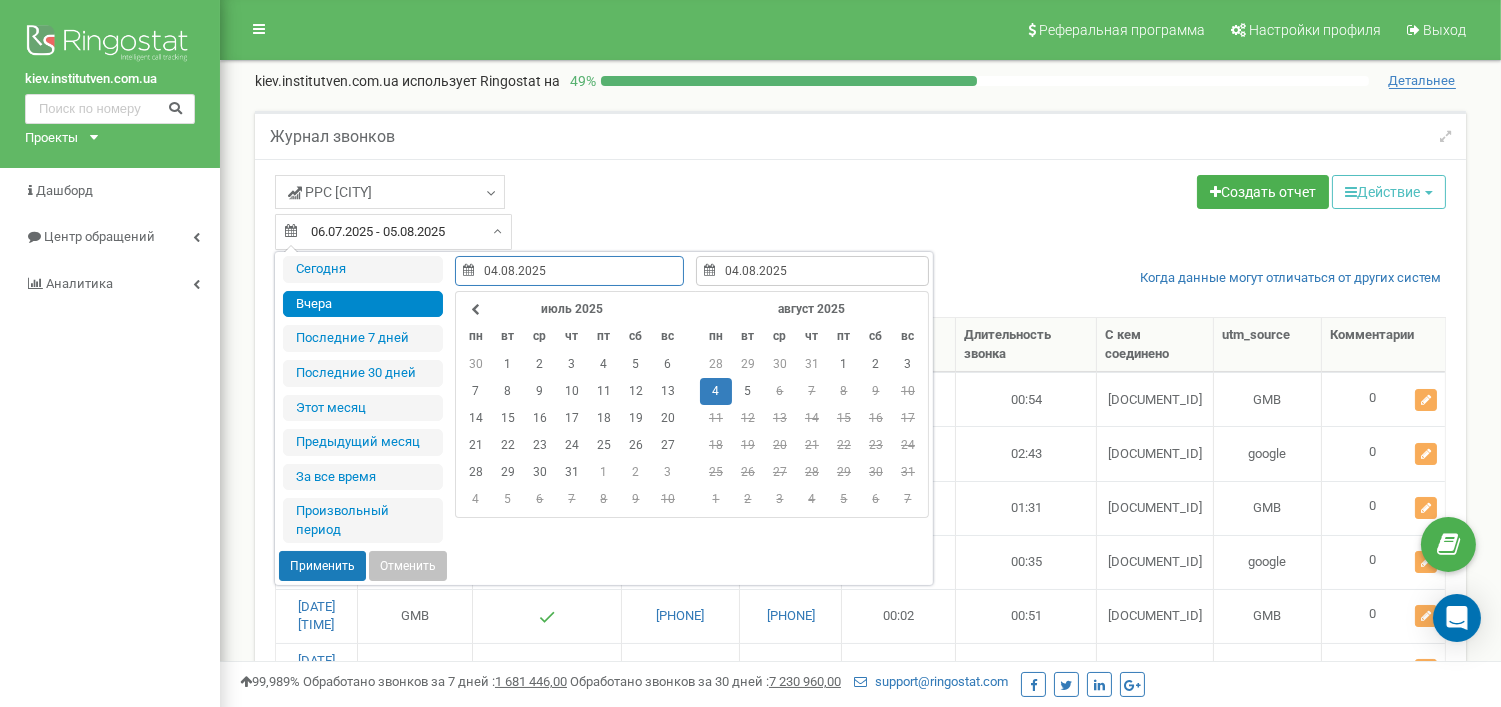 click on "Применить" at bounding box center [322, 566] 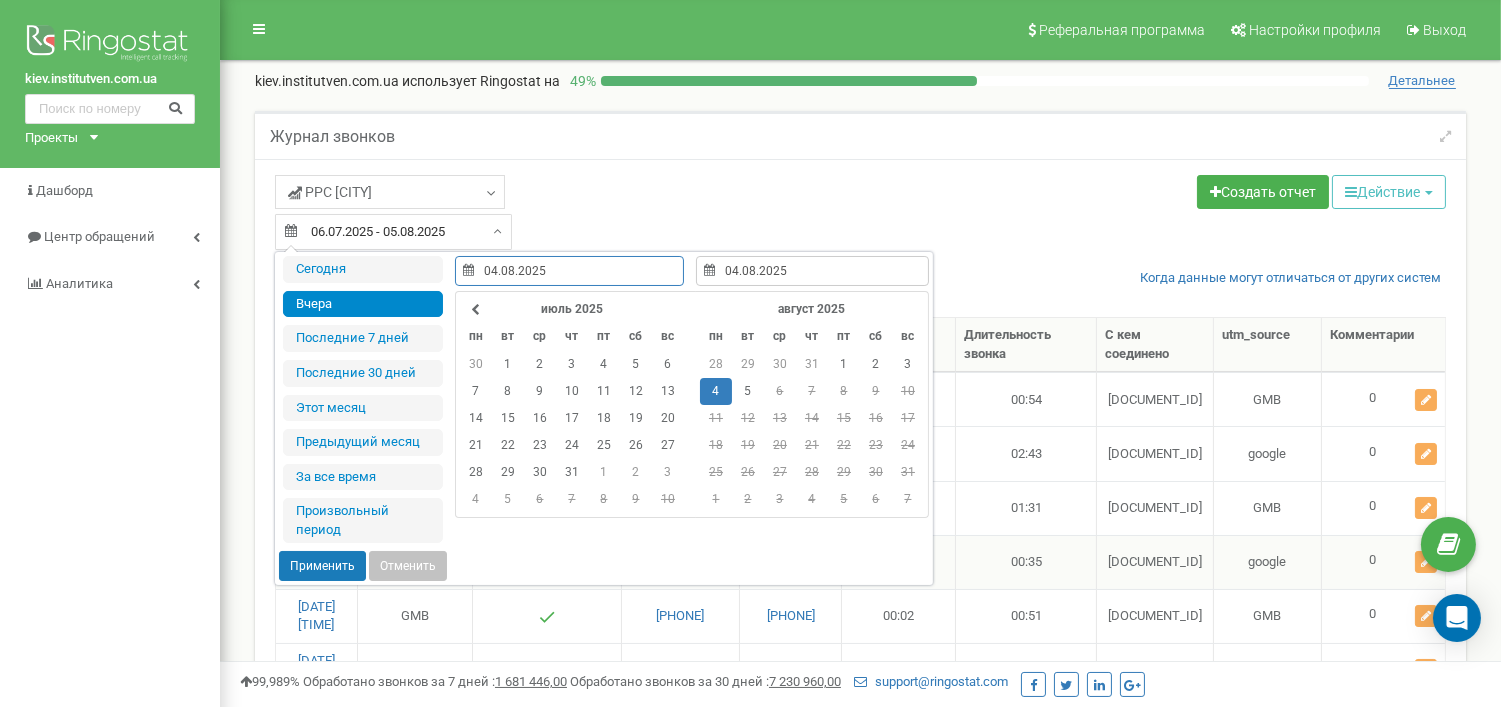type on "04.08.2025 - 04.08.2025" 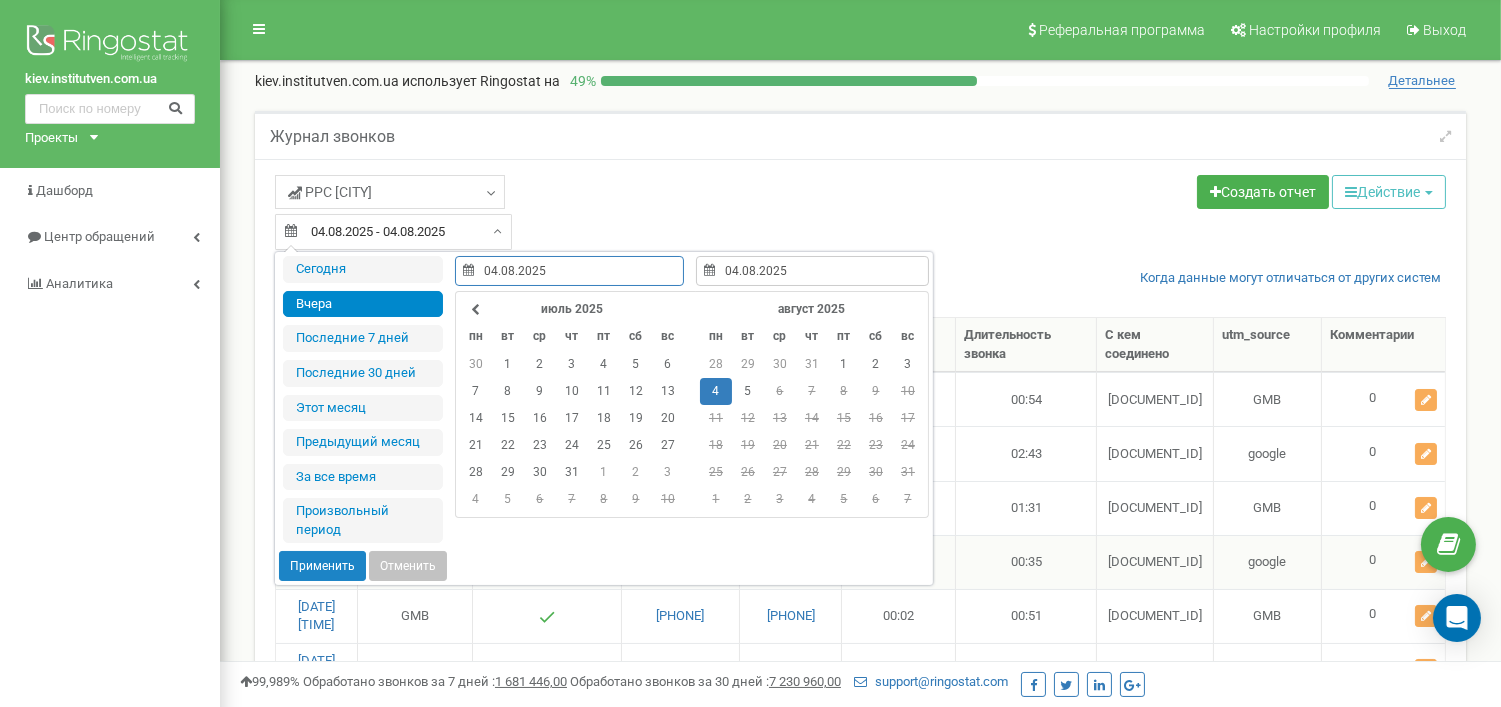 scroll, scrollTop: 0, scrollLeft: 0, axis: both 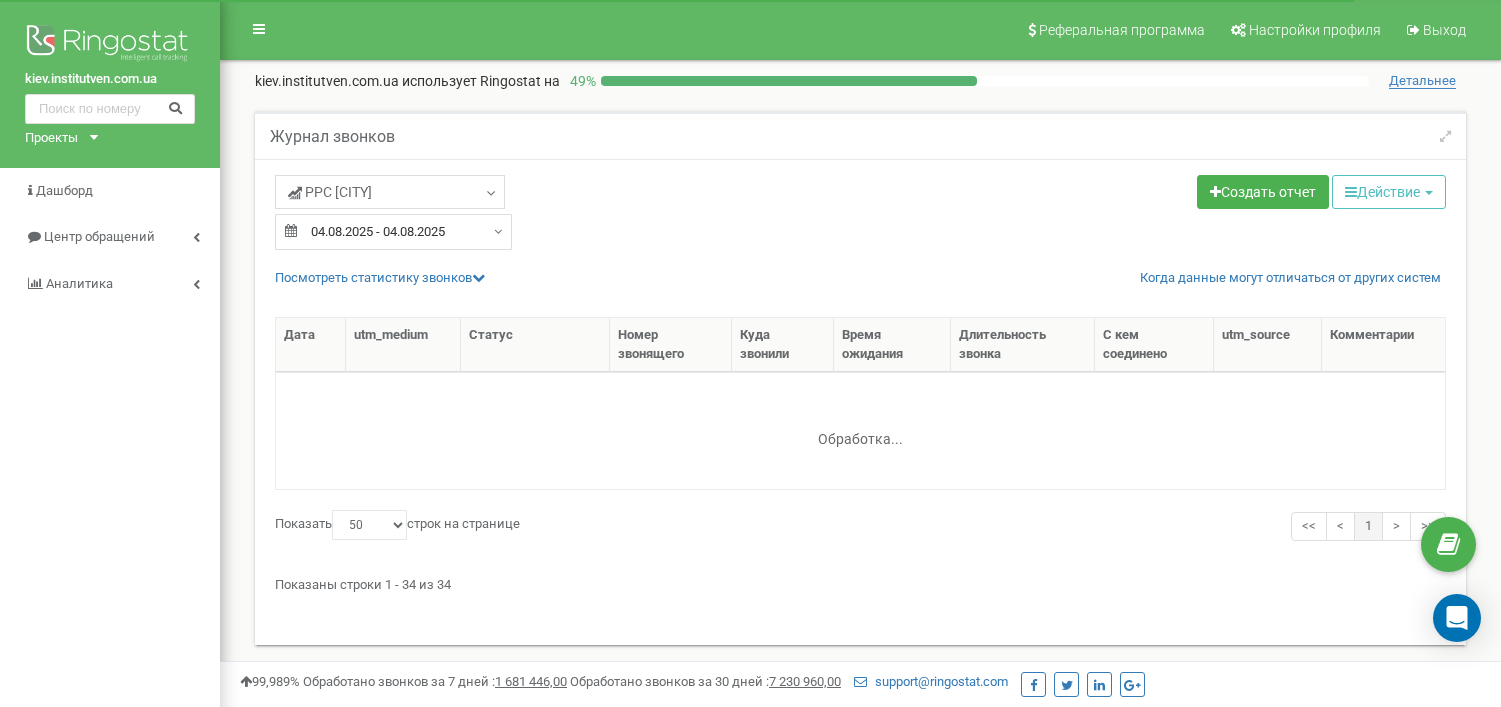 select on "50" 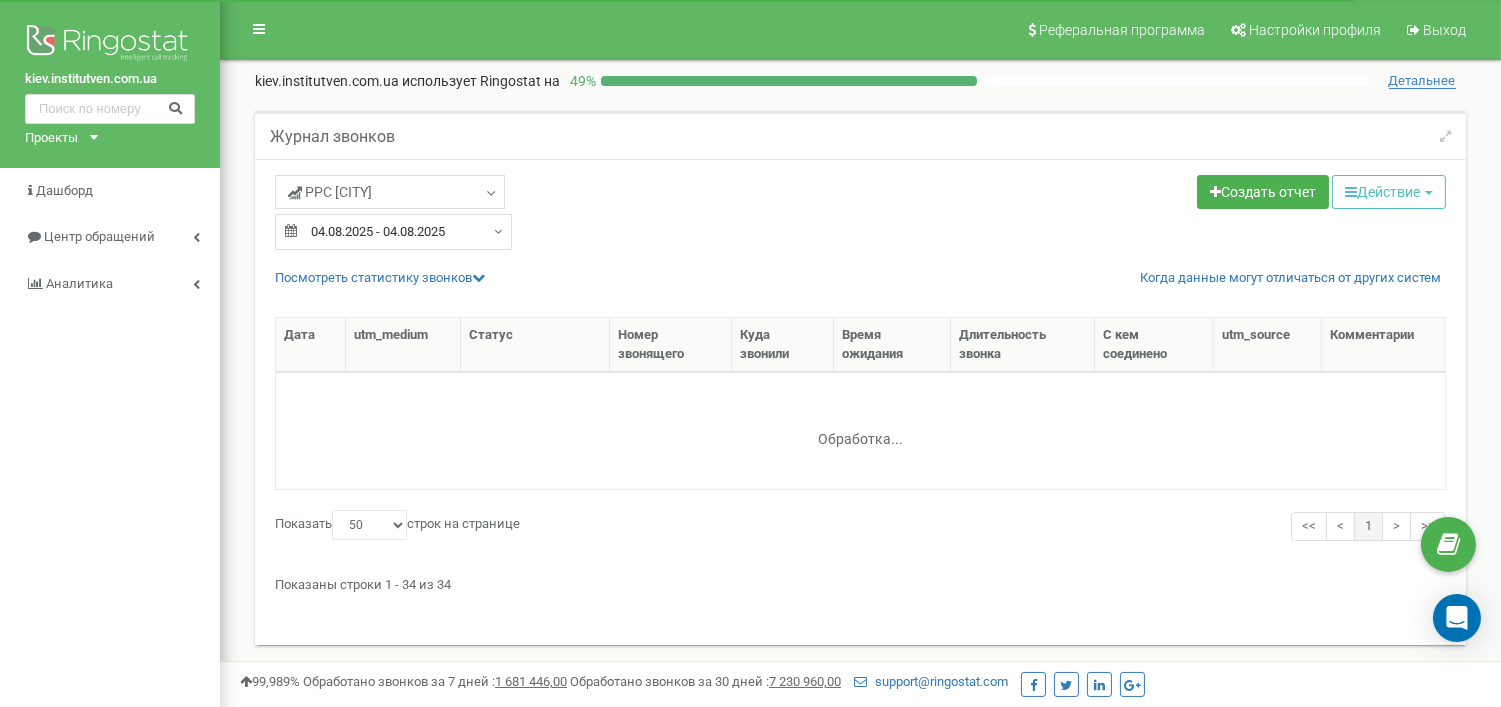 scroll, scrollTop: 0, scrollLeft: 0, axis: both 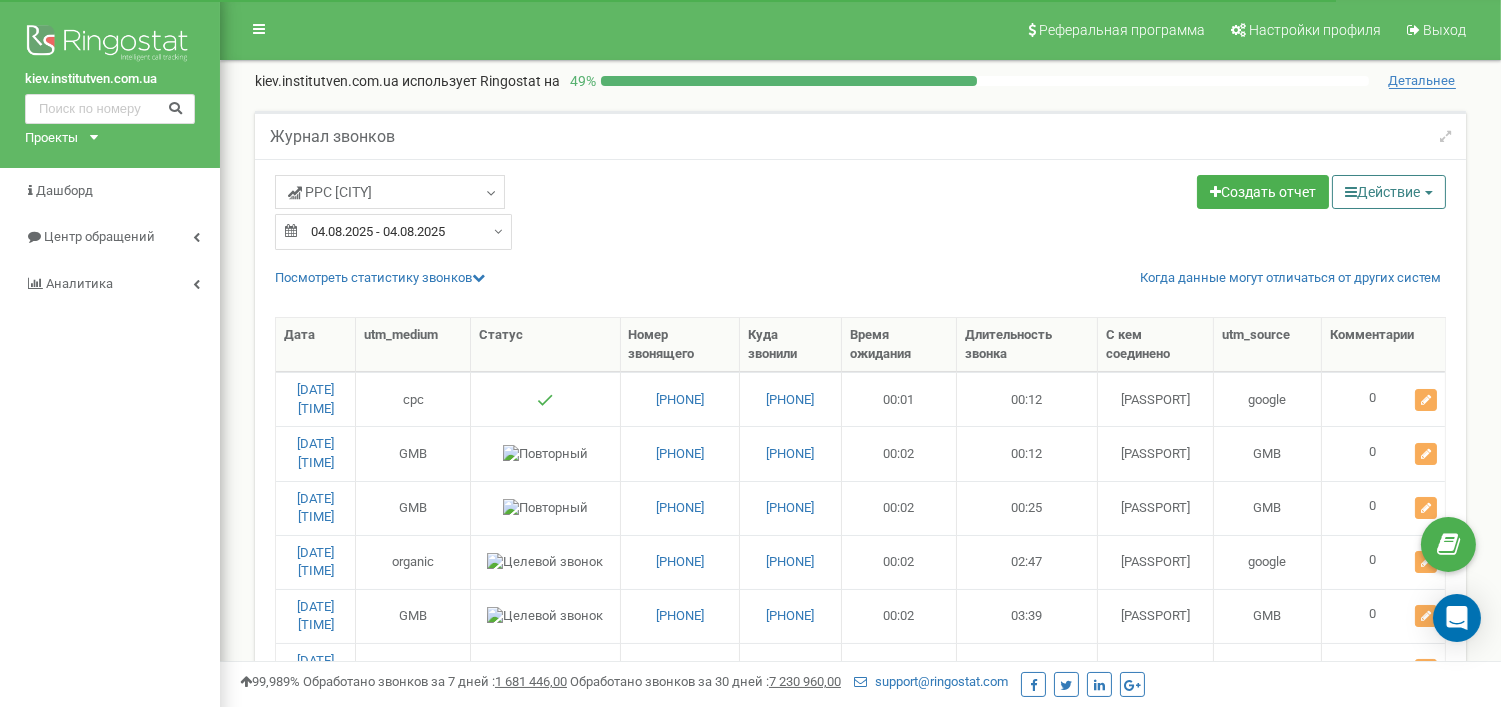click on "Действие" at bounding box center (1389, 192) 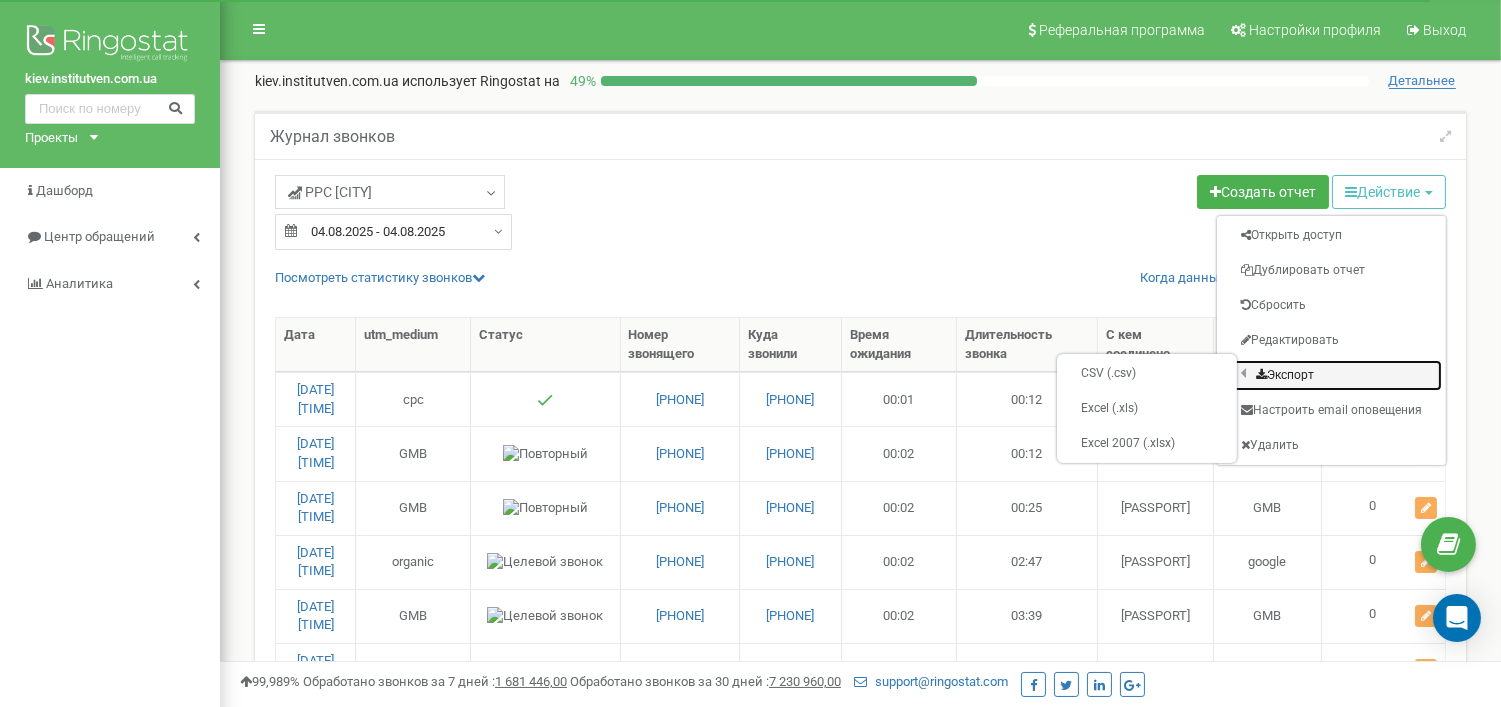 click on "Экспорт" at bounding box center (1331, 375) 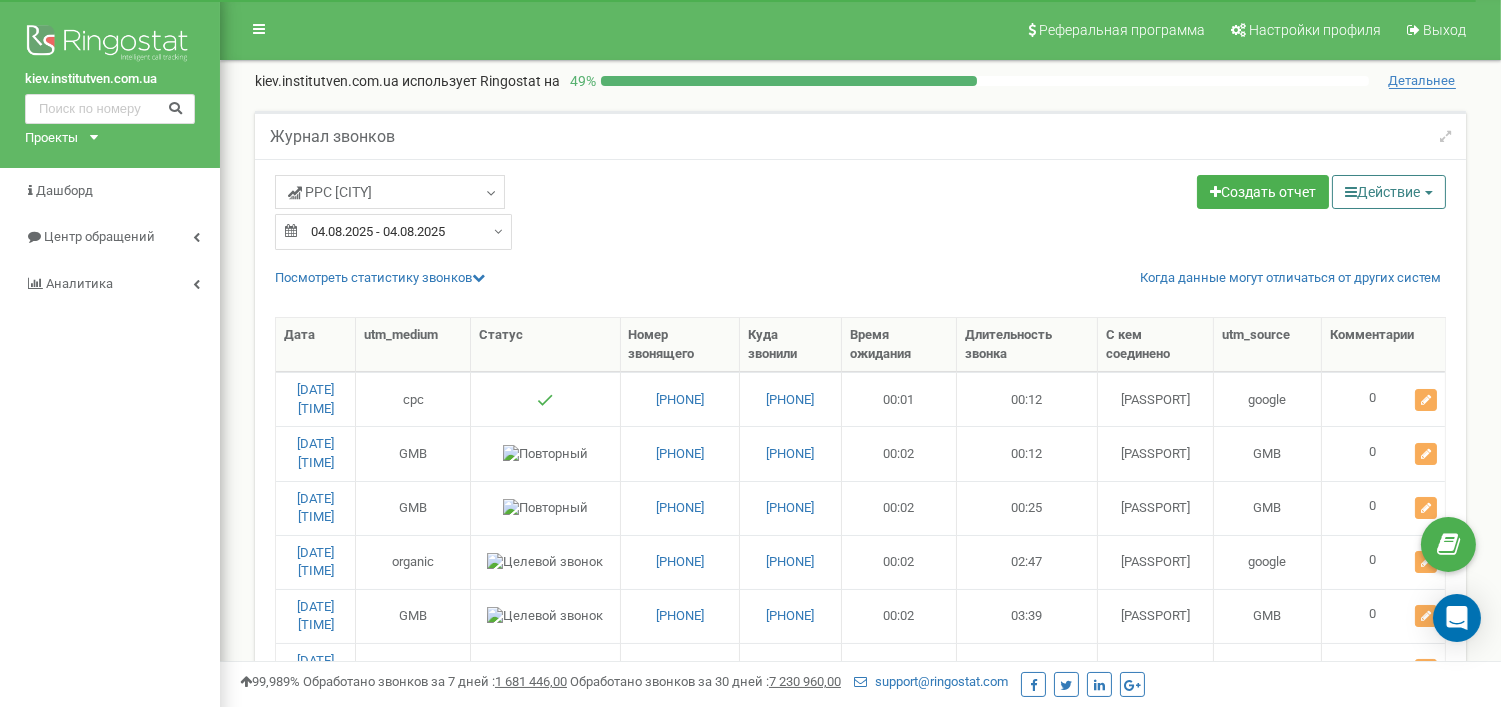 click on "Действие" at bounding box center [1389, 192] 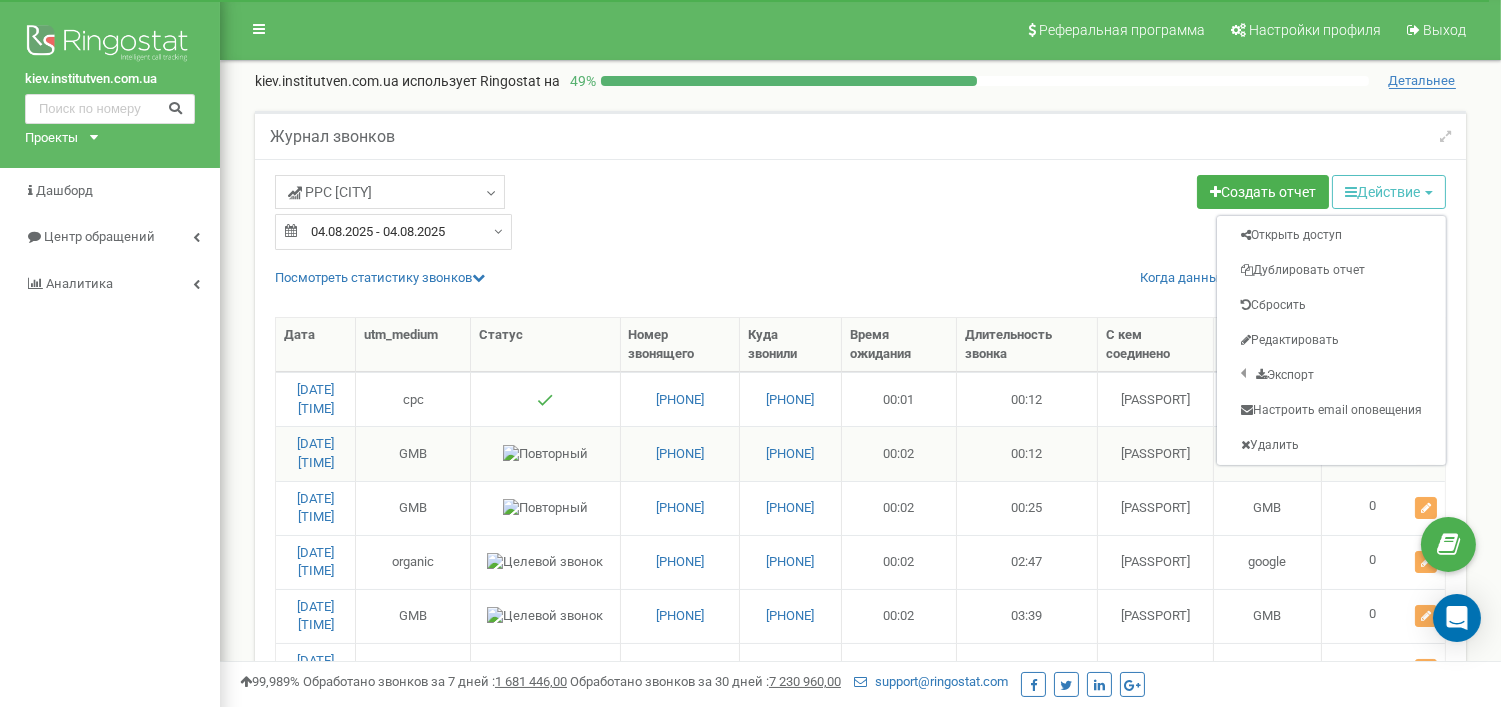 click on "Excel 2007 (.xlsx)" at bounding box center (0, 0) 